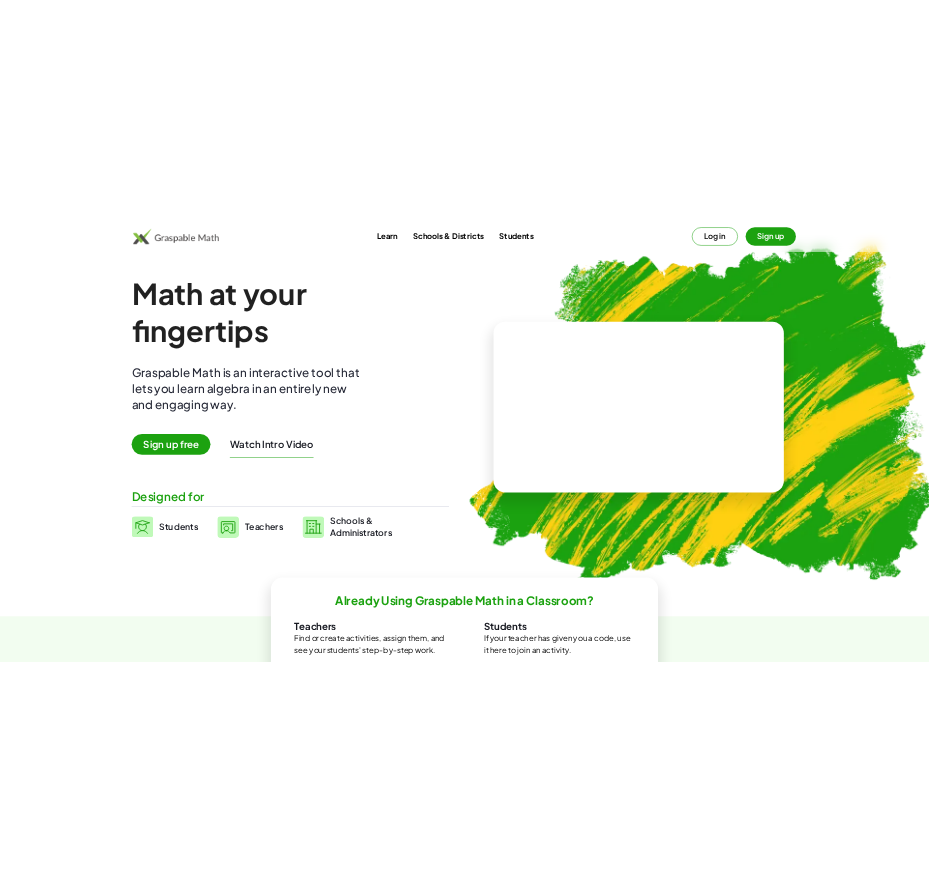 scroll, scrollTop: 0, scrollLeft: 0, axis: both 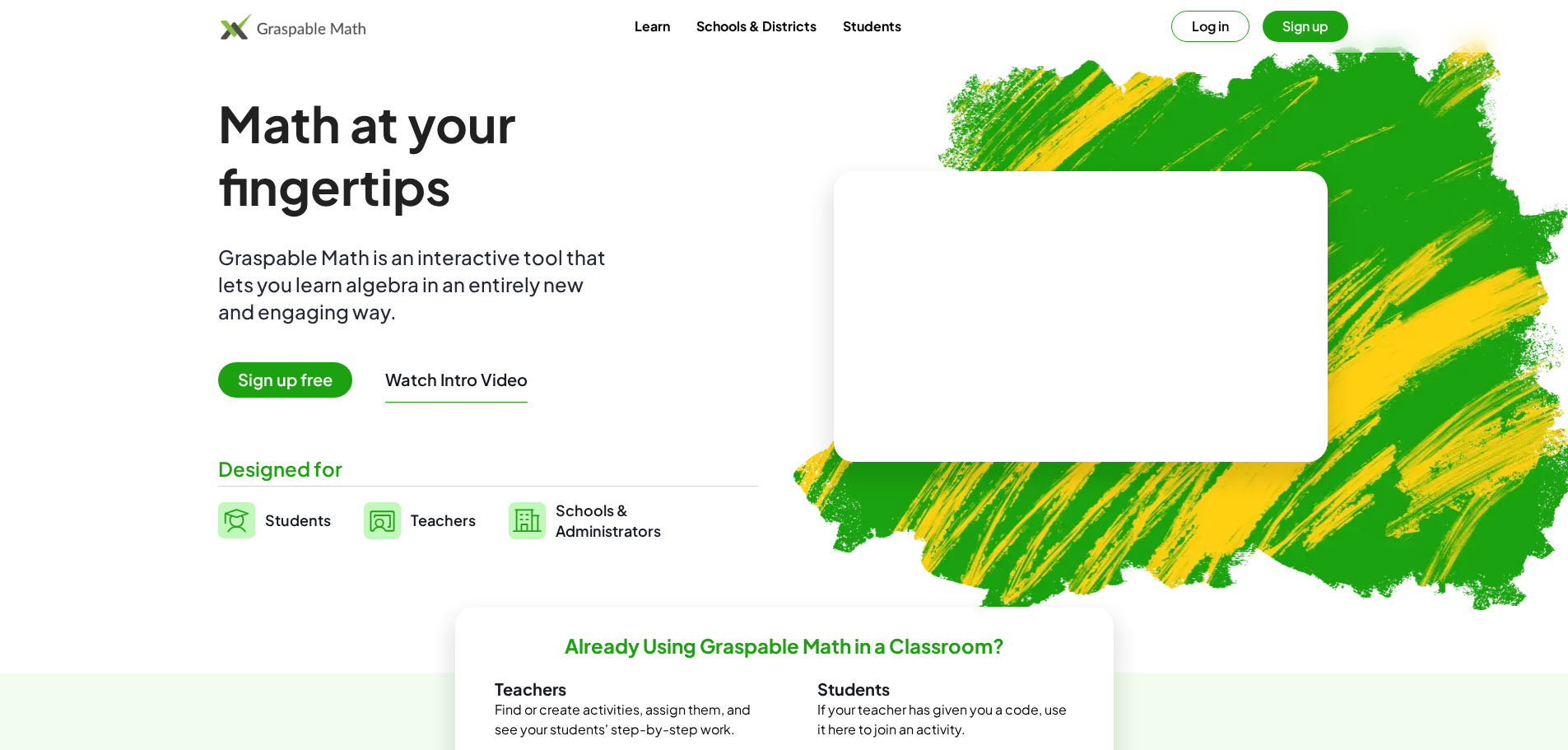 click on "Log in" at bounding box center [1210, 26] 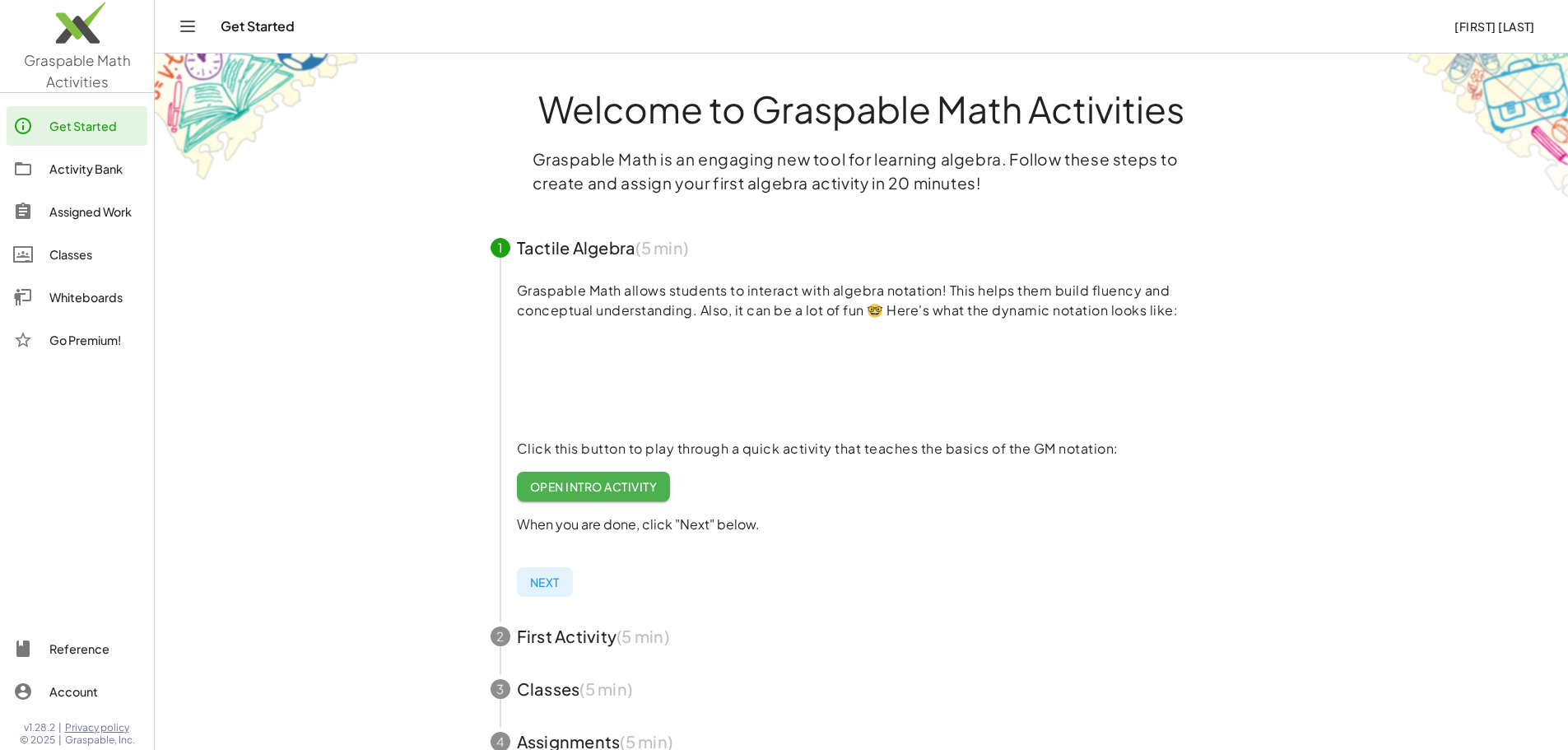 click on "Whiteboards" 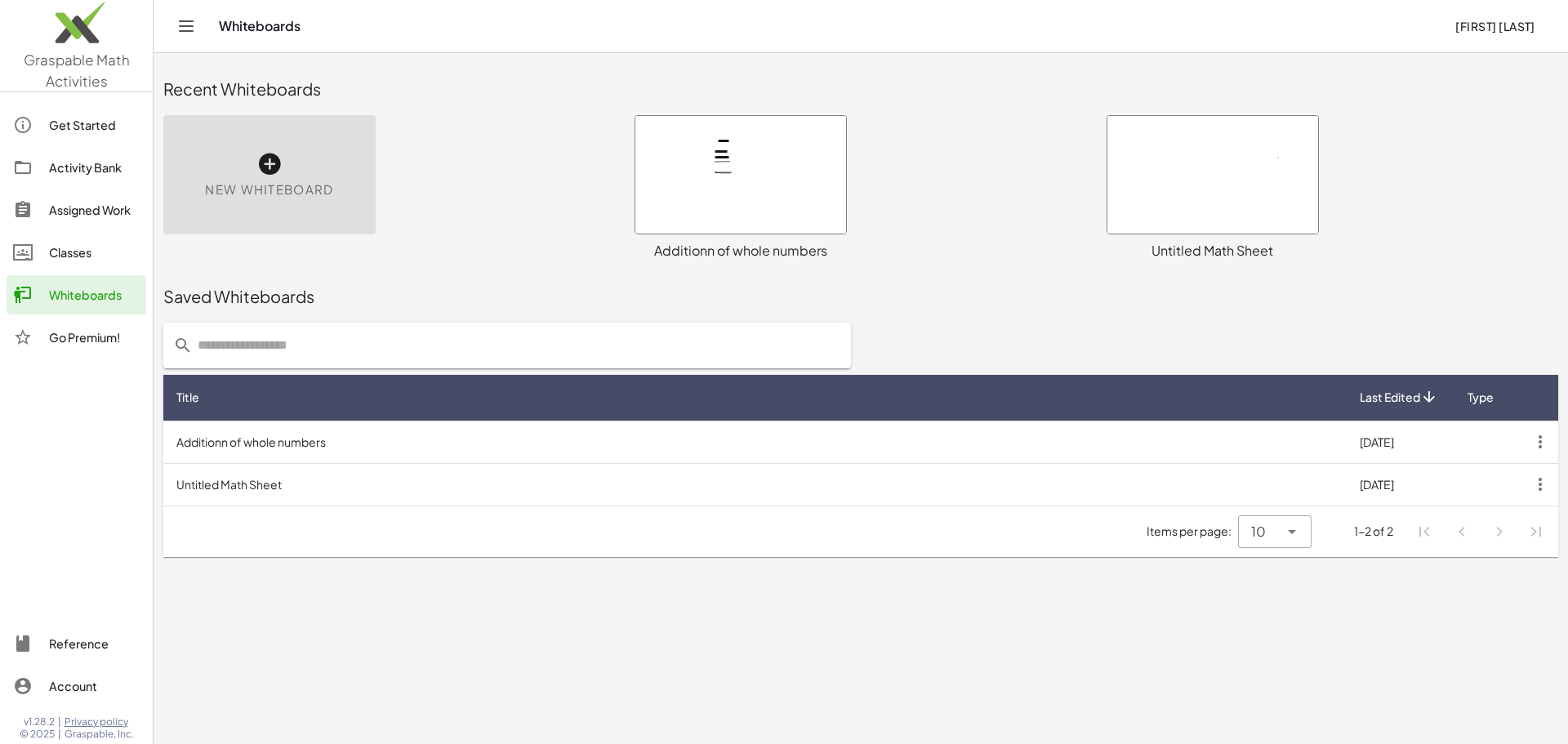 click at bounding box center [1213, 175] 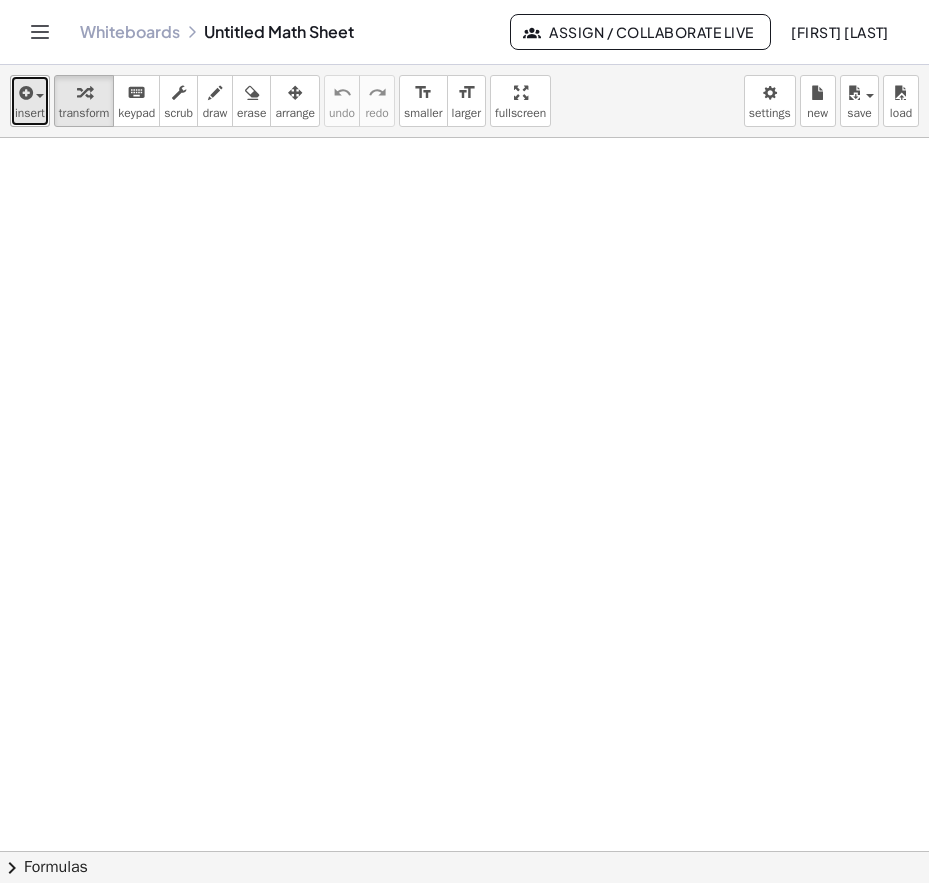 click at bounding box center [24, 93] 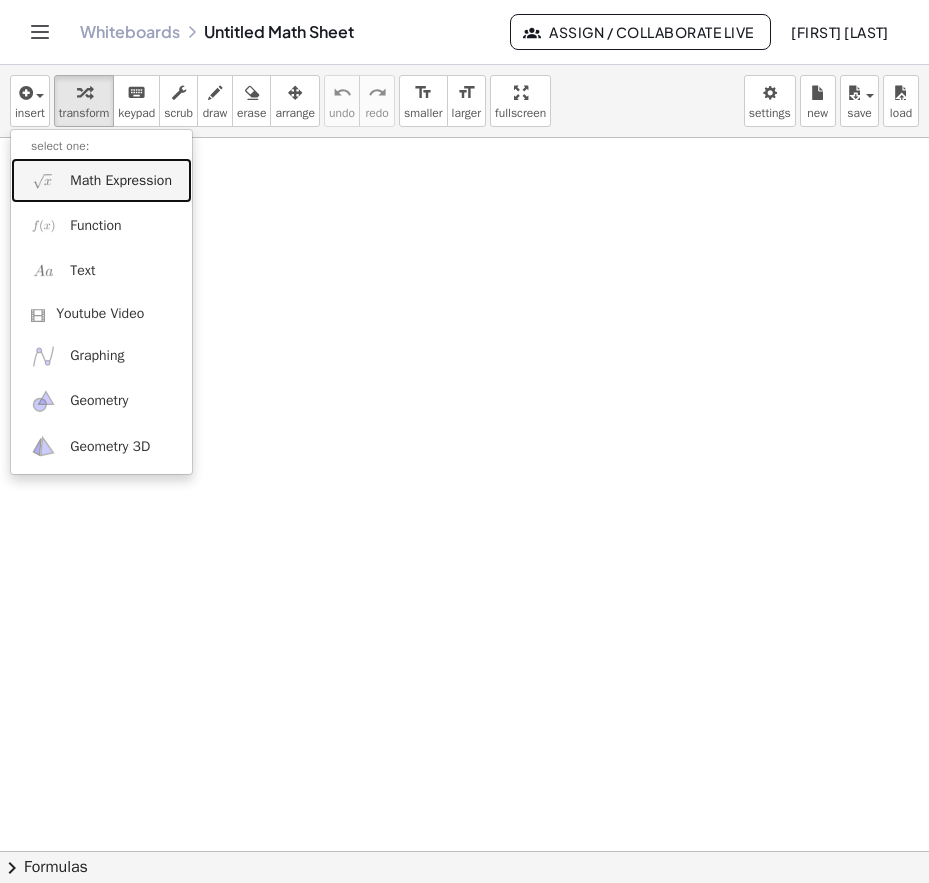 click on "Math Expression" at bounding box center [121, 181] 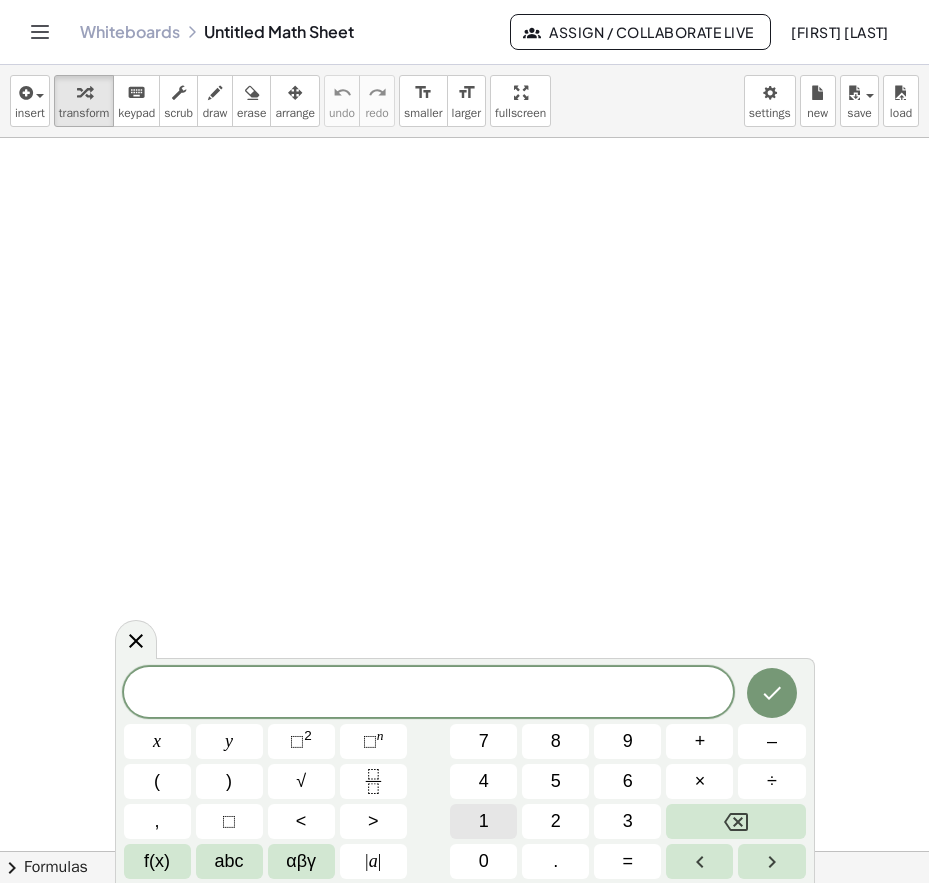 click on "1" at bounding box center [483, 821] 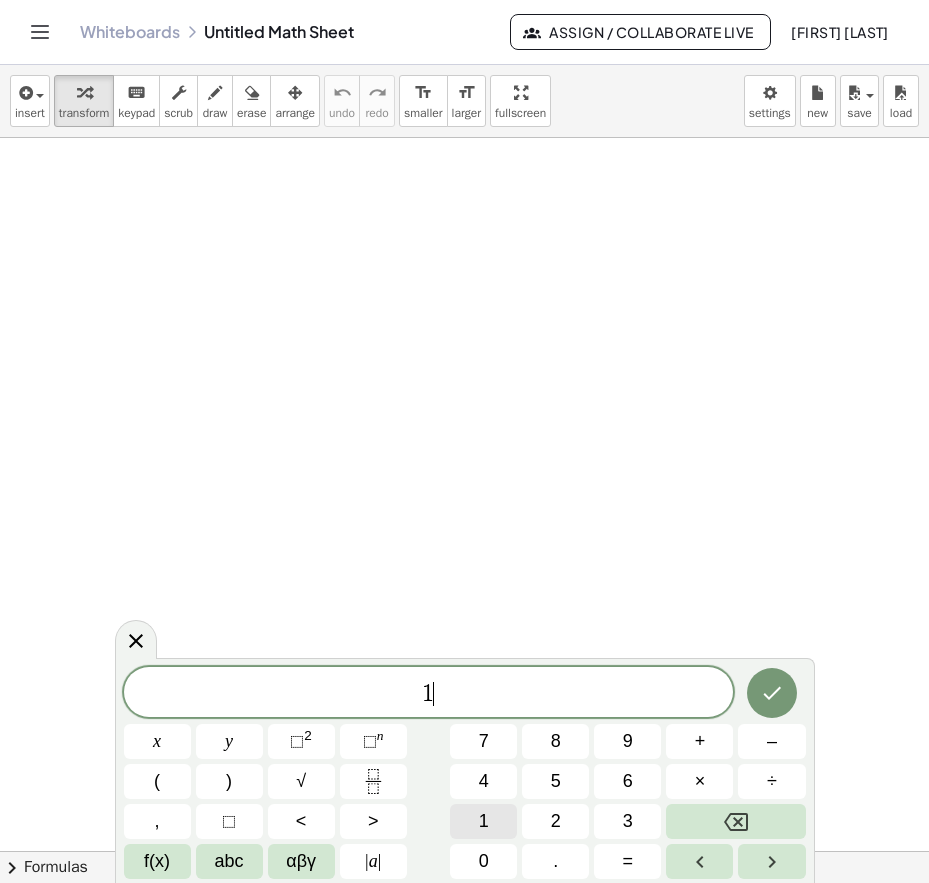 click on "1" at bounding box center (483, 821) 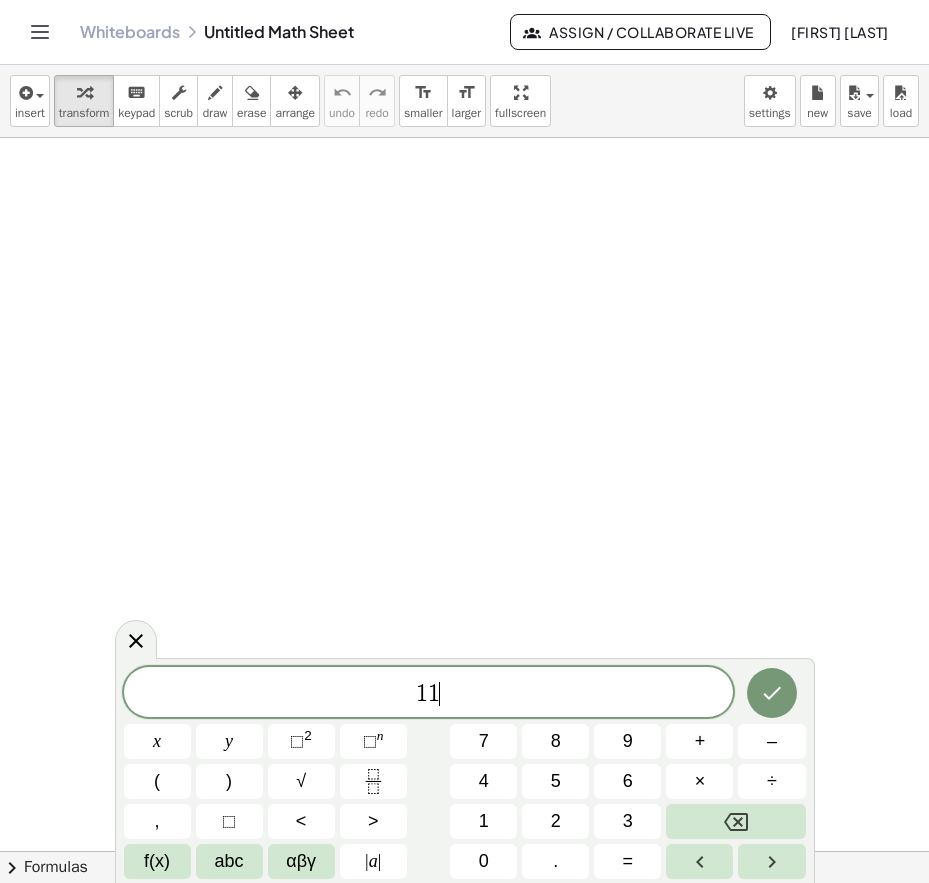 click on "1 1 ​ x y ⬚ 2 ⬚ n 7 8 9 + – ( ) √ 4 5 6 × ÷ , ⬚ < > 1 2 3 f(x) abc αβγ | a | 0 . =" at bounding box center [465, 773] 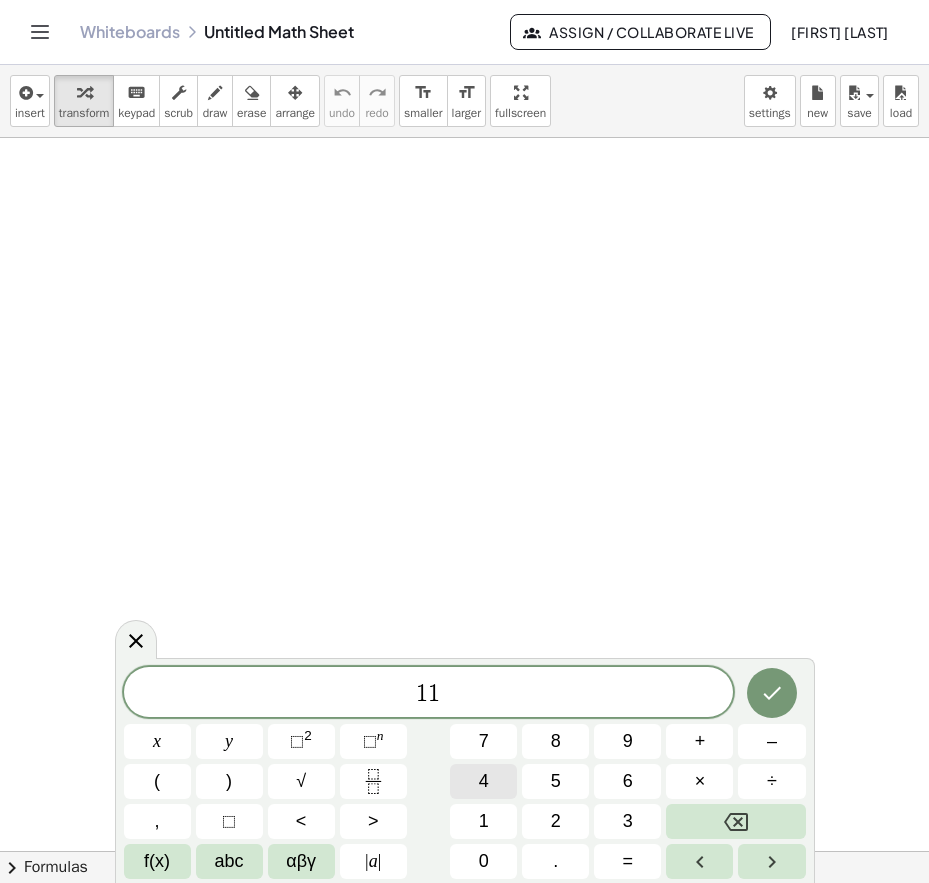 click on "4" at bounding box center [484, 781] 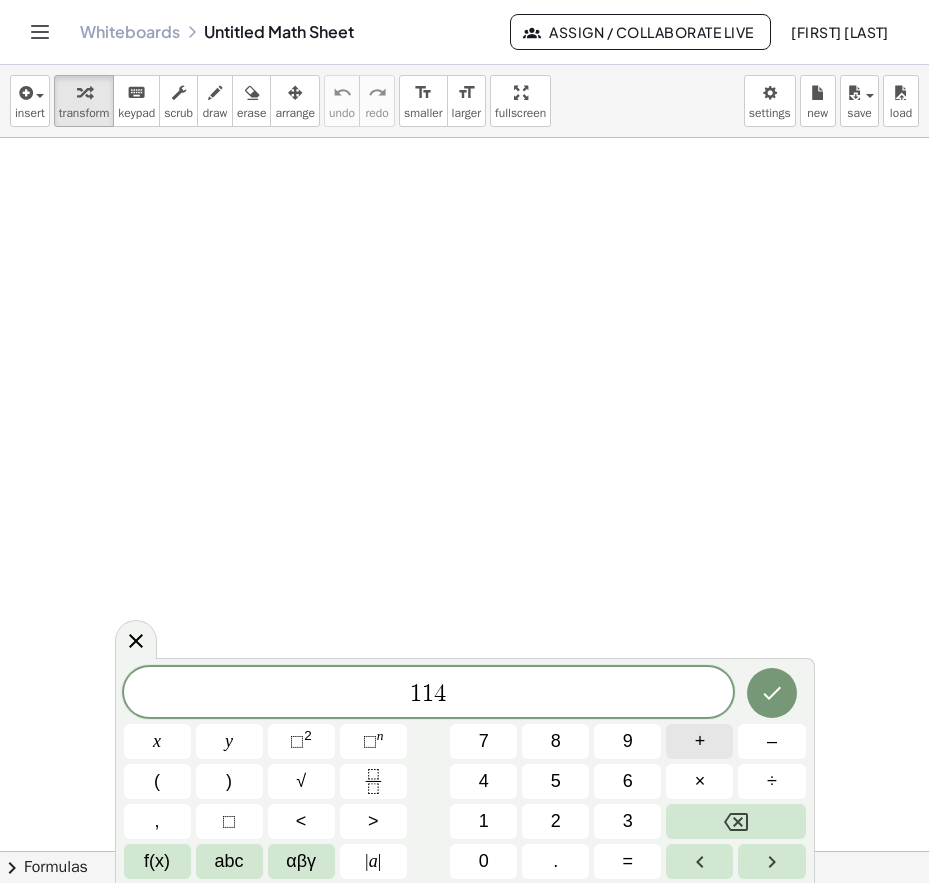 click on "+" at bounding box center [700, 741] 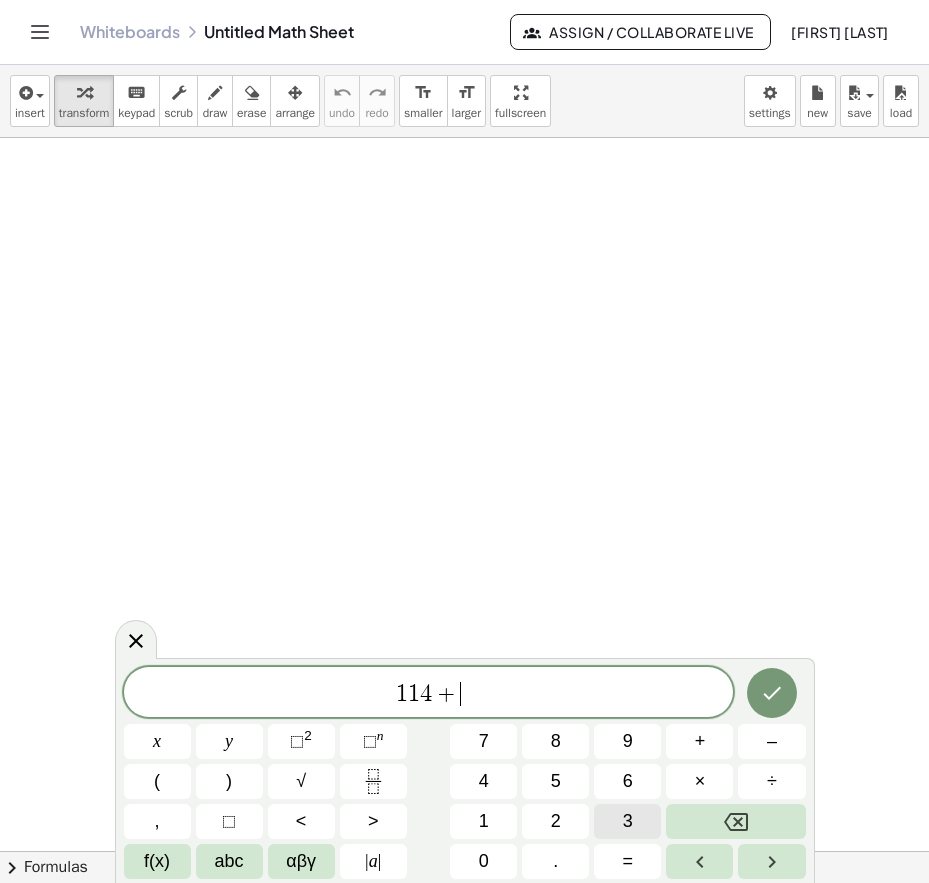click on "3" at bounding box center (627, 821) 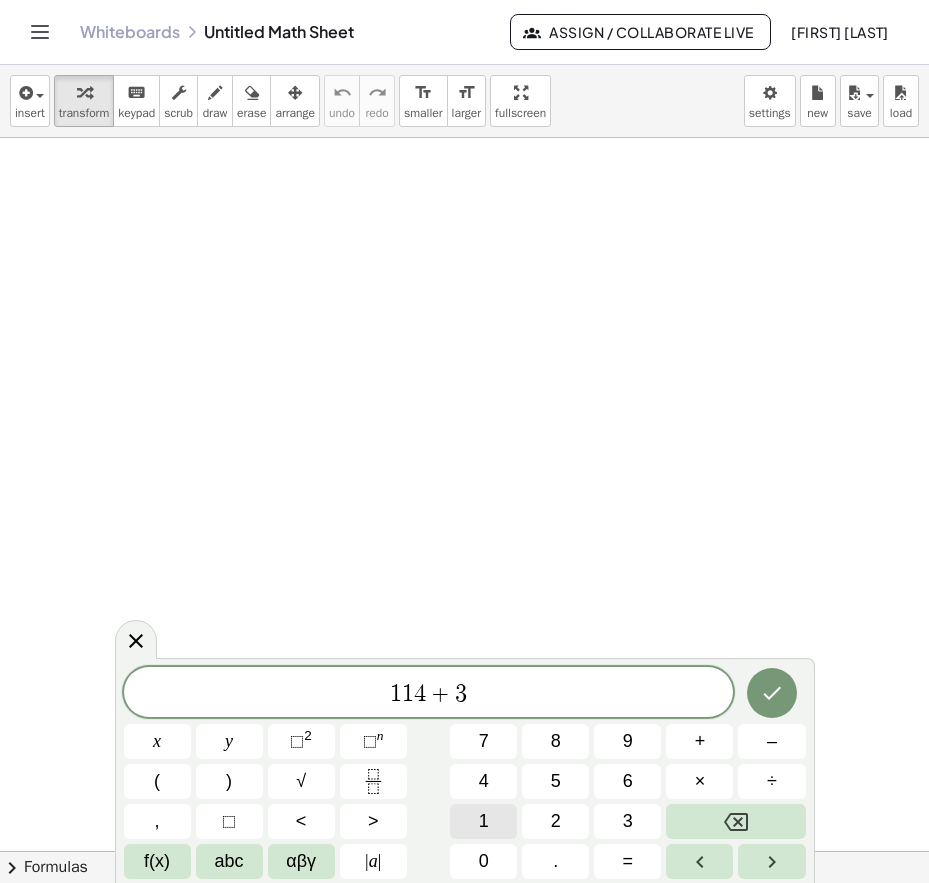 click on "1" at bounding box center (483, 821) 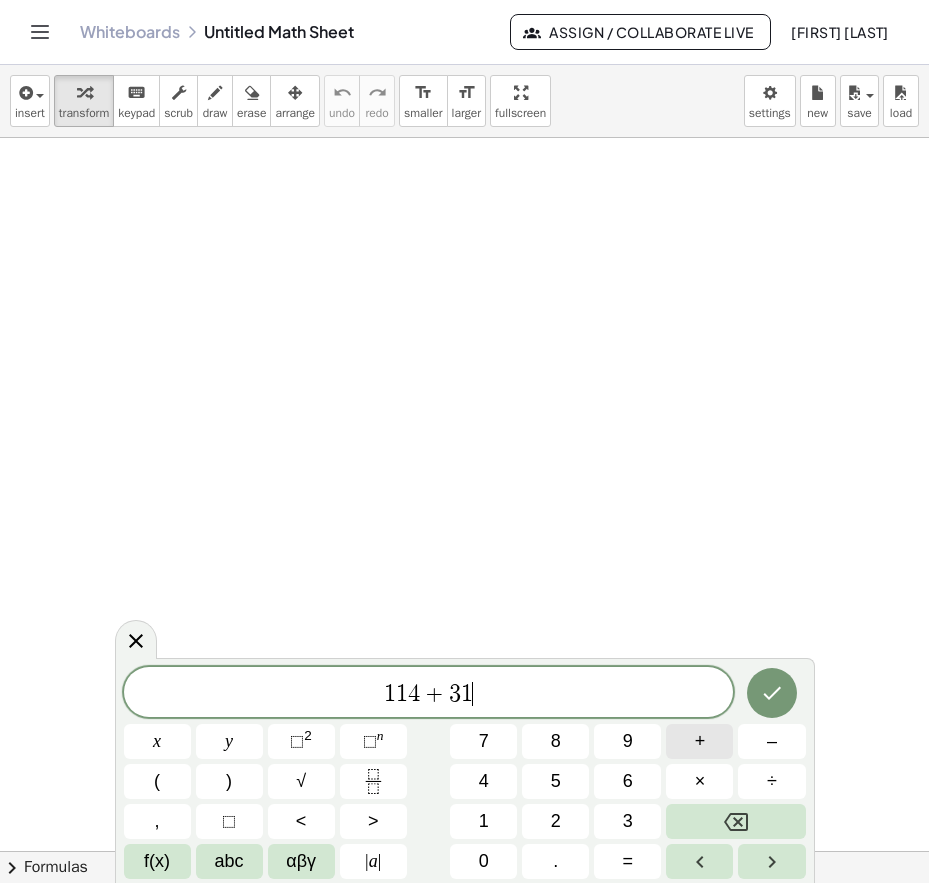 click on "+" at bounding box center [699, 741] 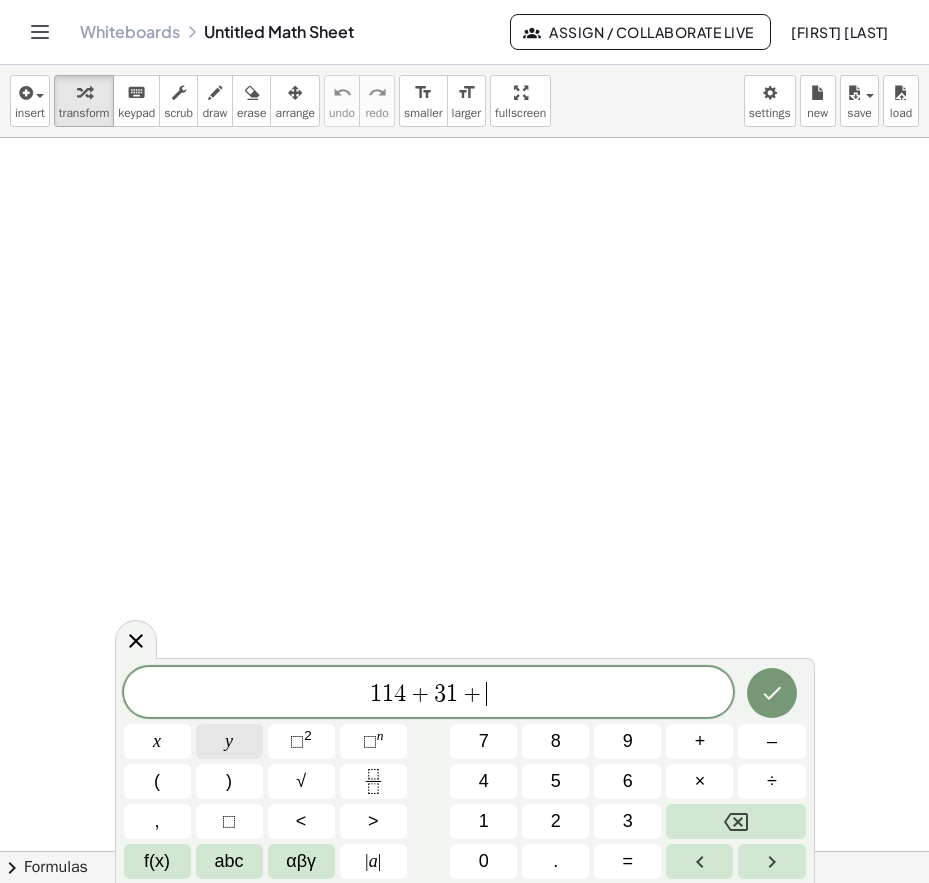 click on "y" at bounding box center (229, 741) 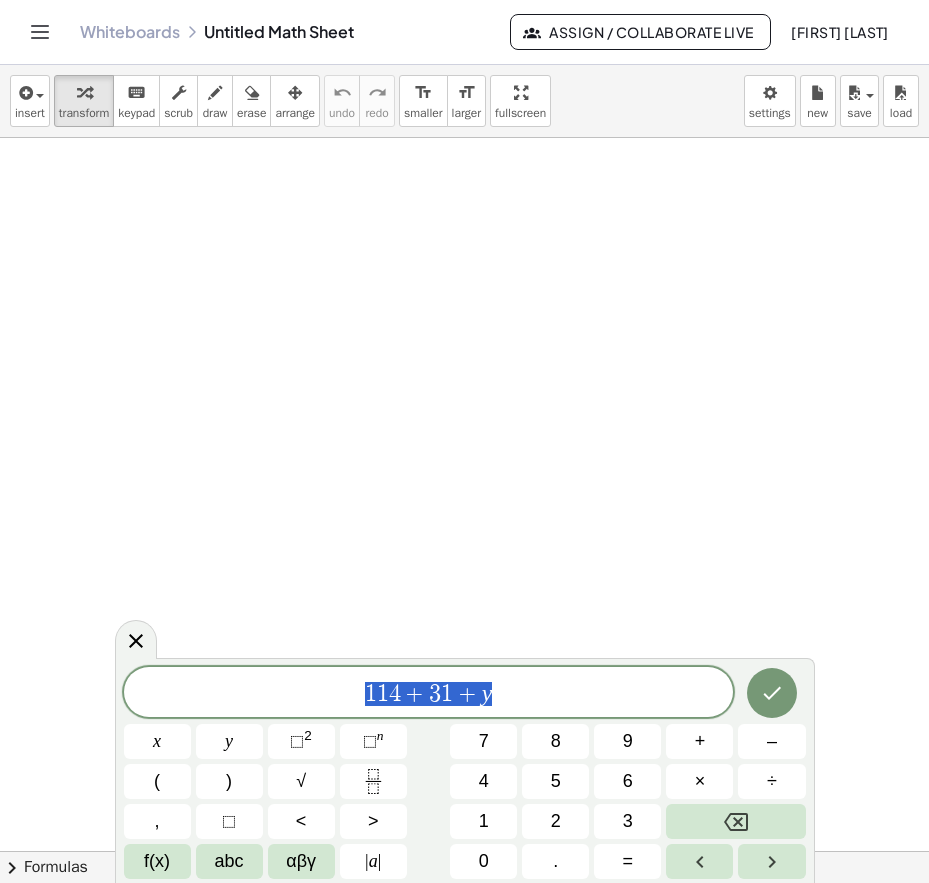 drag, startPoint x: 569, startPoint y: 700, endPoint x: 306, endPoint y: 691, distance: 263.15396 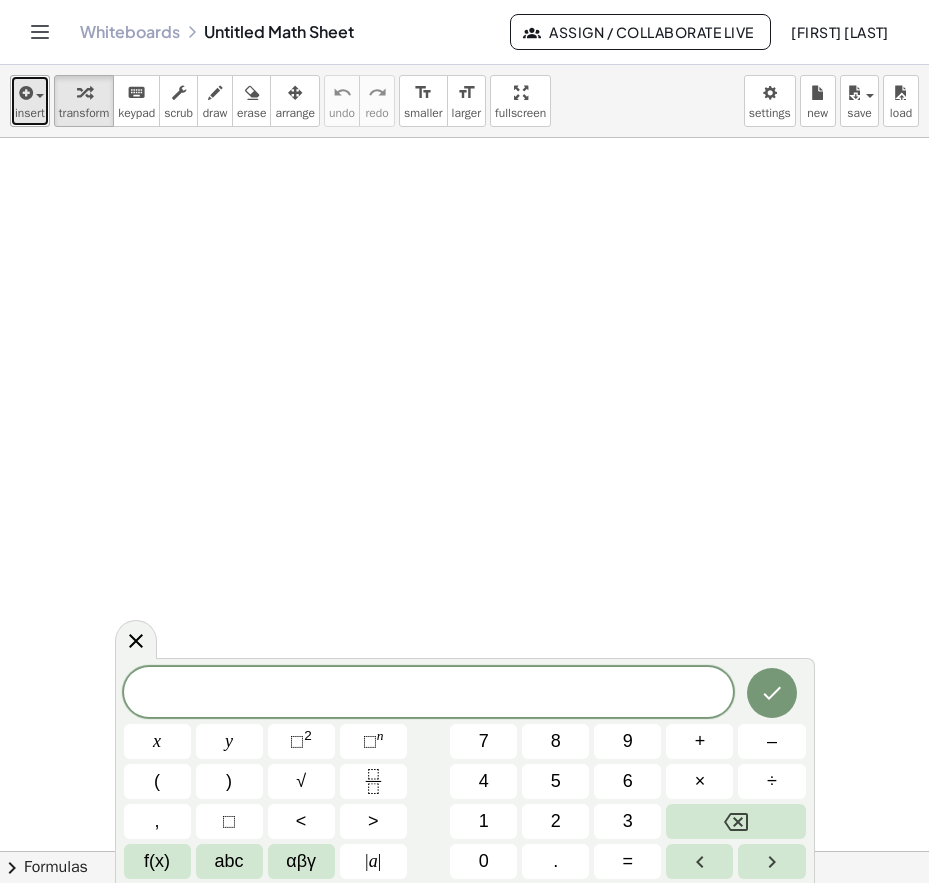 click at bounding box center (35, 95) 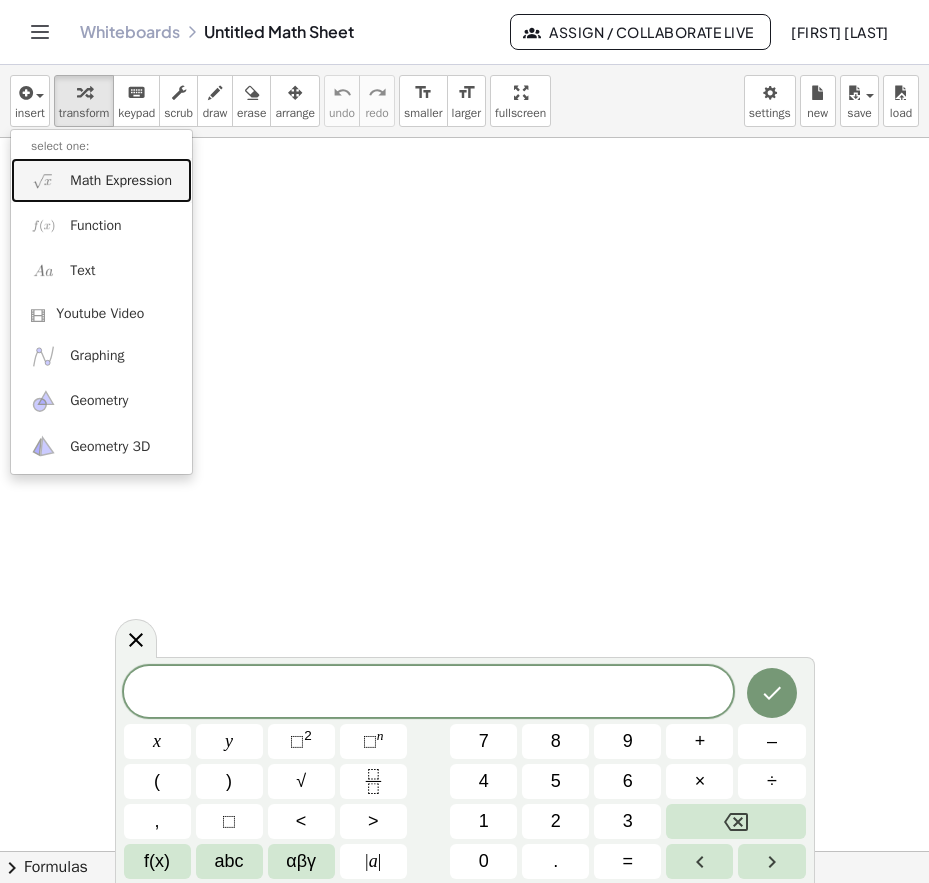 click on "Math Expression" at bounding box center [121, 181] 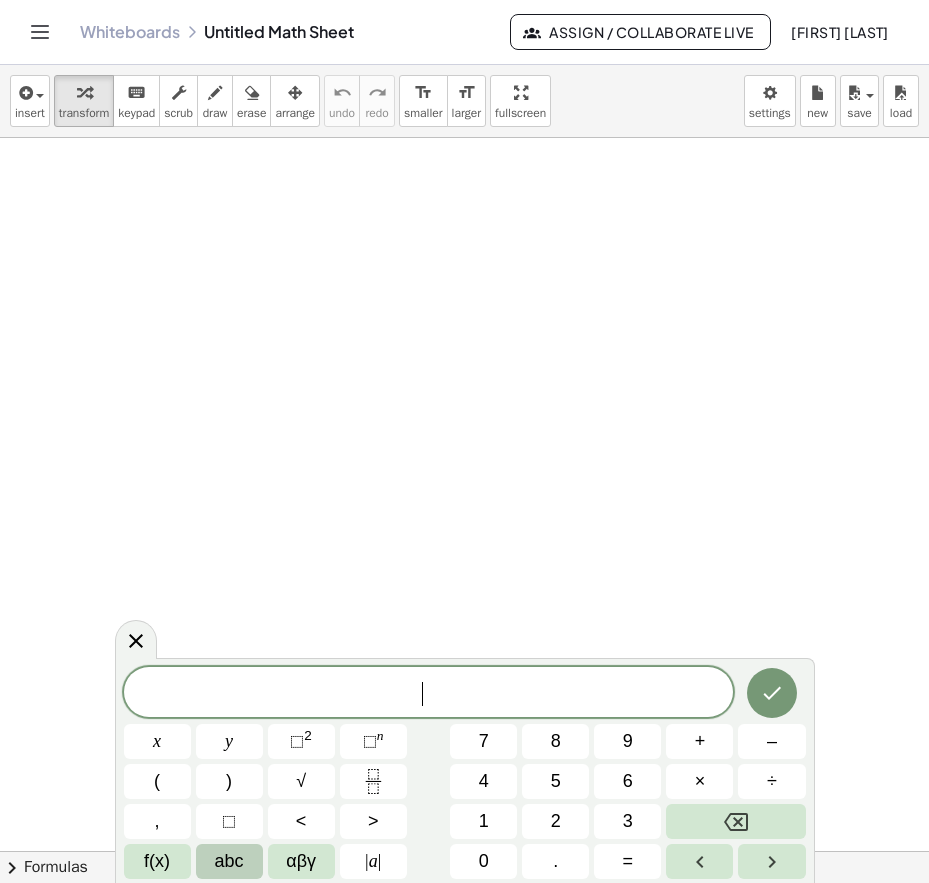 click on "abc" at bounding box center [229, 861] 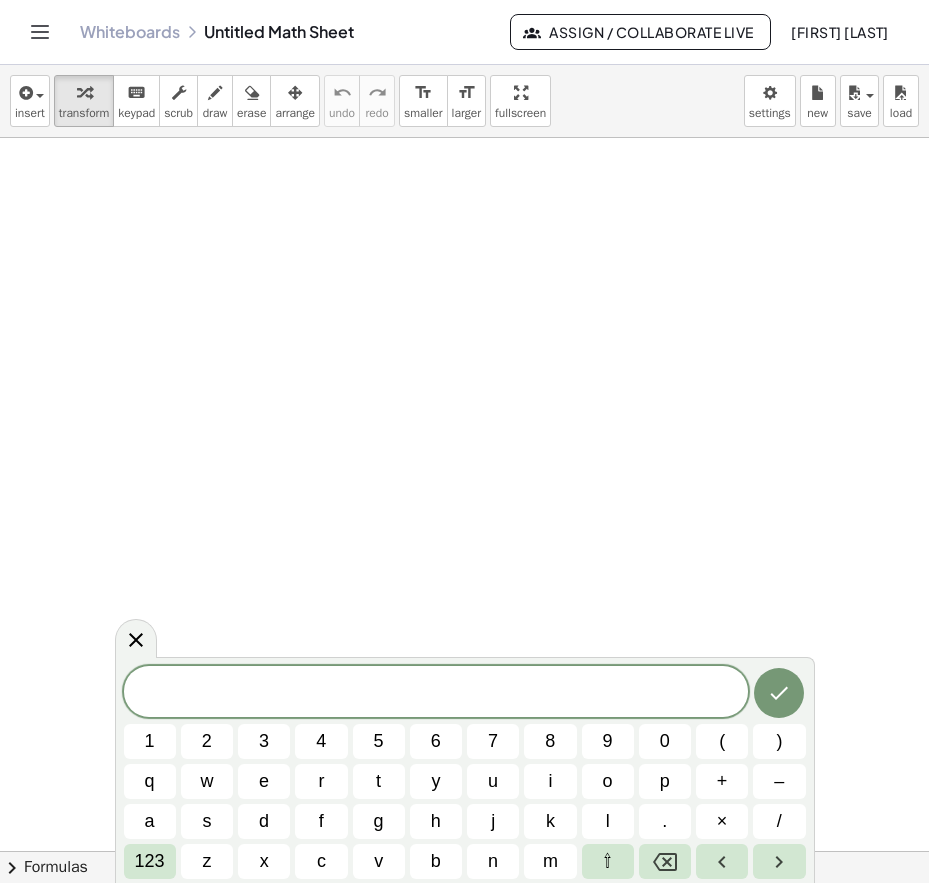 click at bounding box center [436, 693] 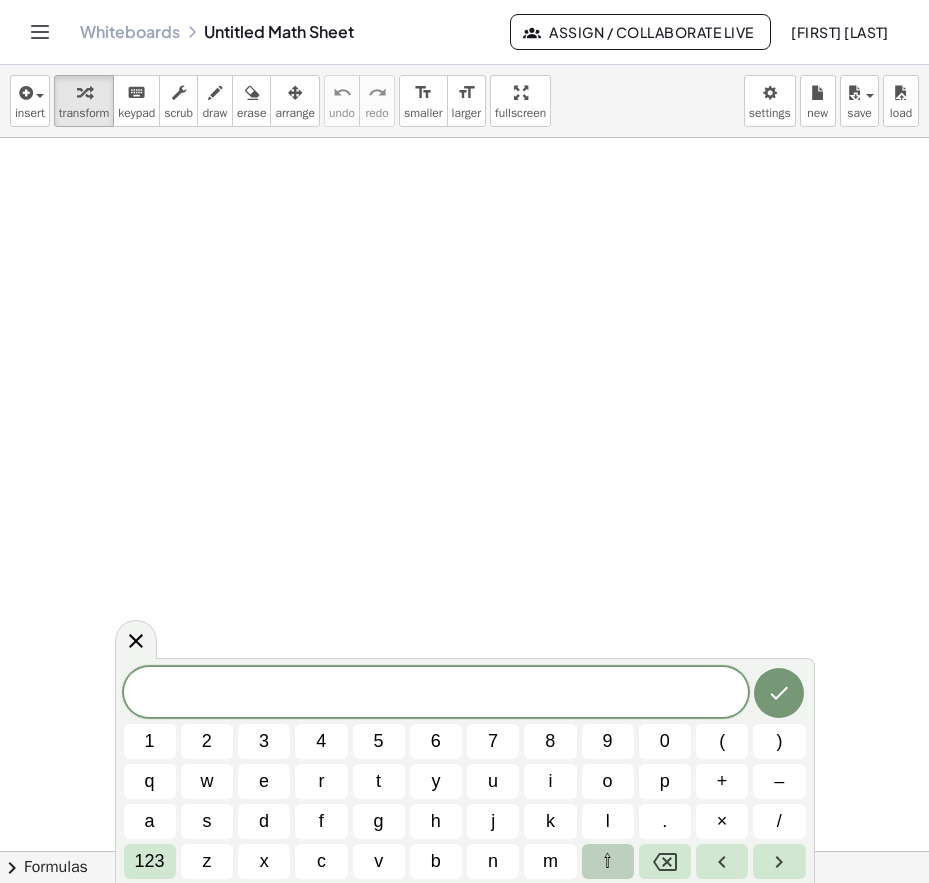 click on "⇧" at bounding box center [608, 861] 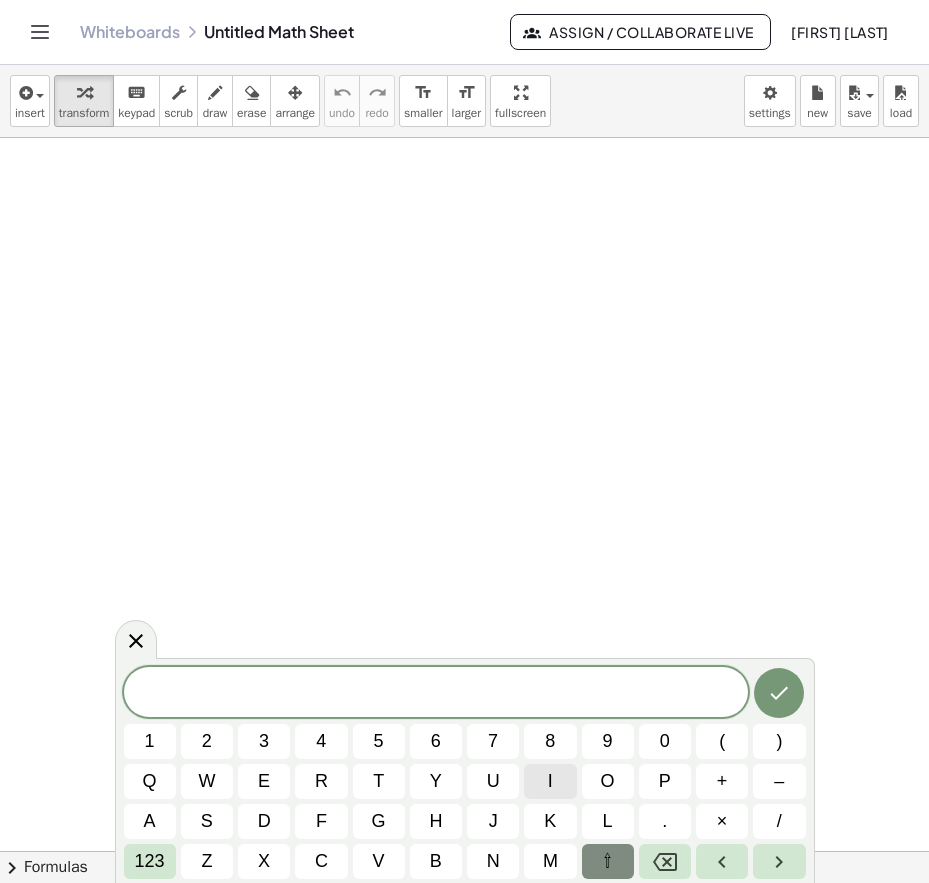 click on "i" at bounding box center (550, 781) 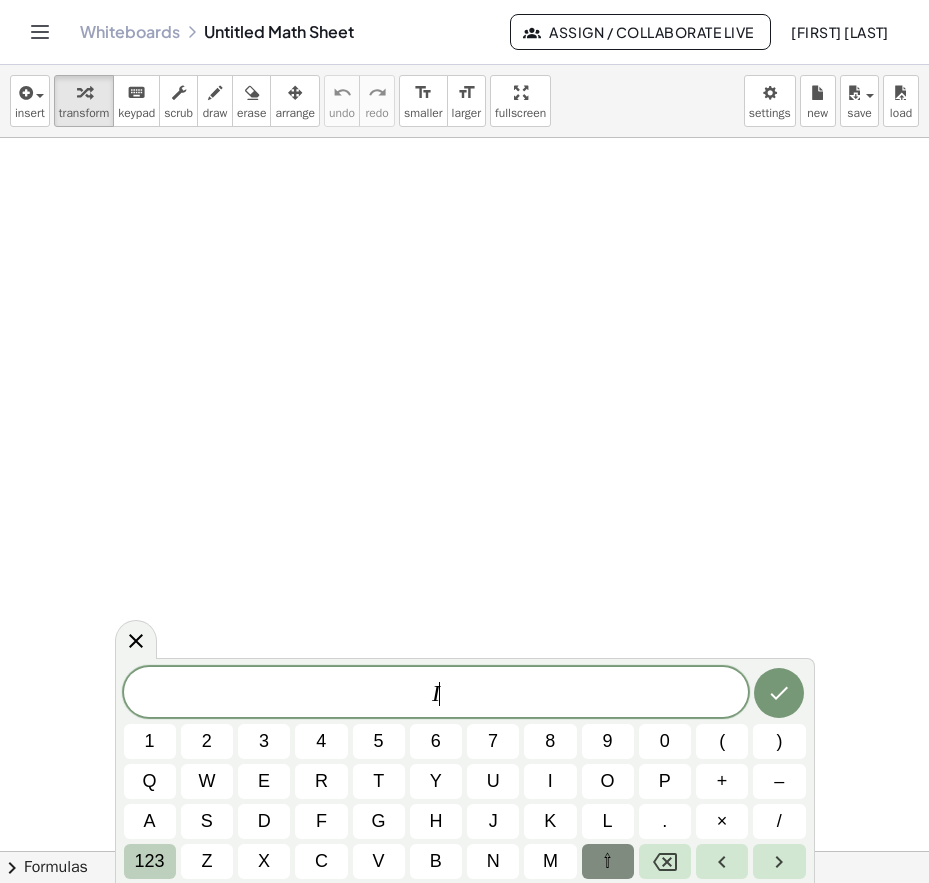 click on "123" at bounding box center [150, 861] 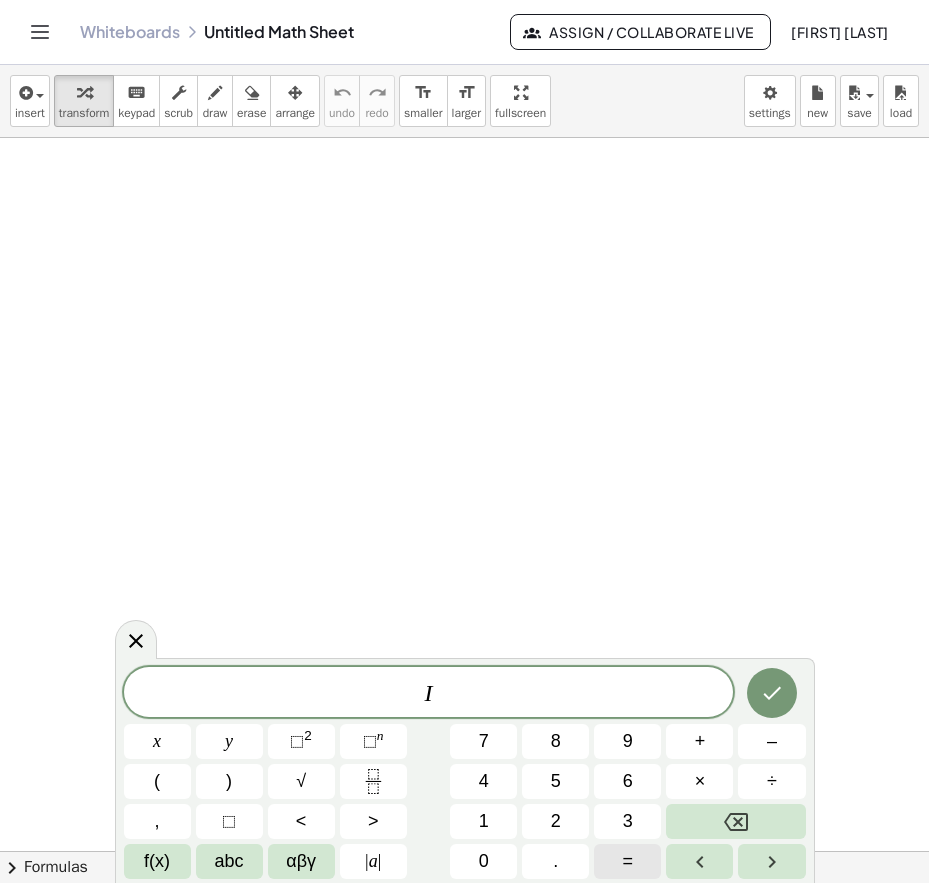 click on "=" at bounding box center (628, 861) 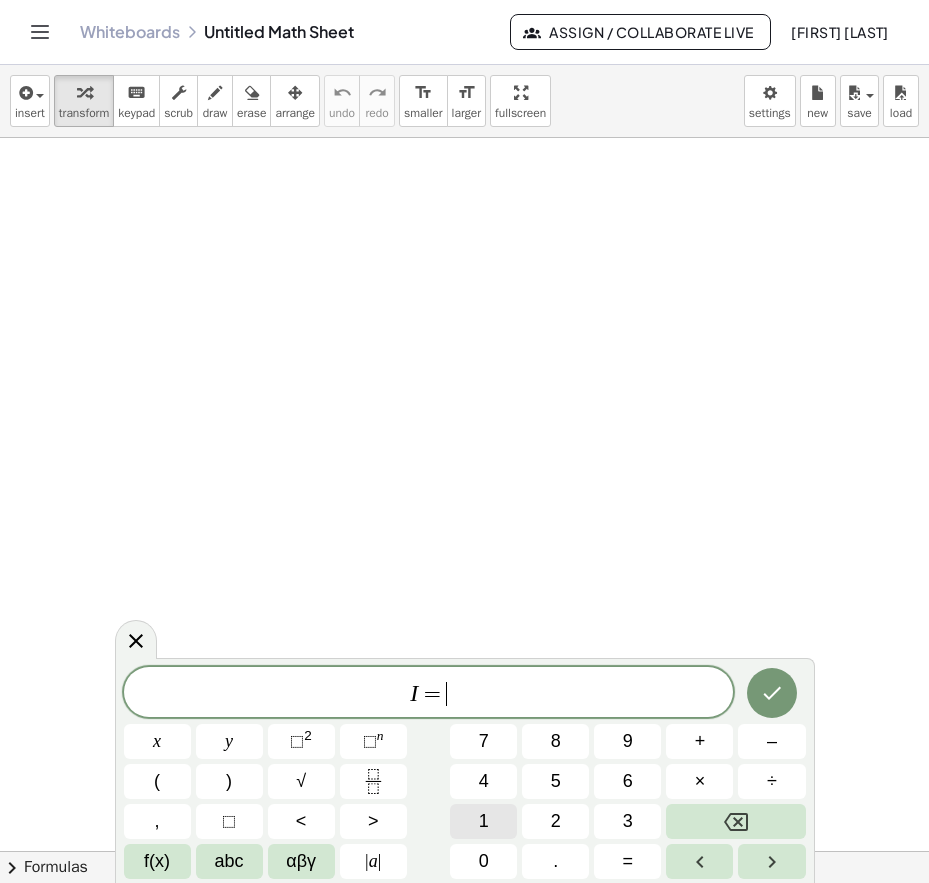 click on "1" at bounding box center [483, 821] 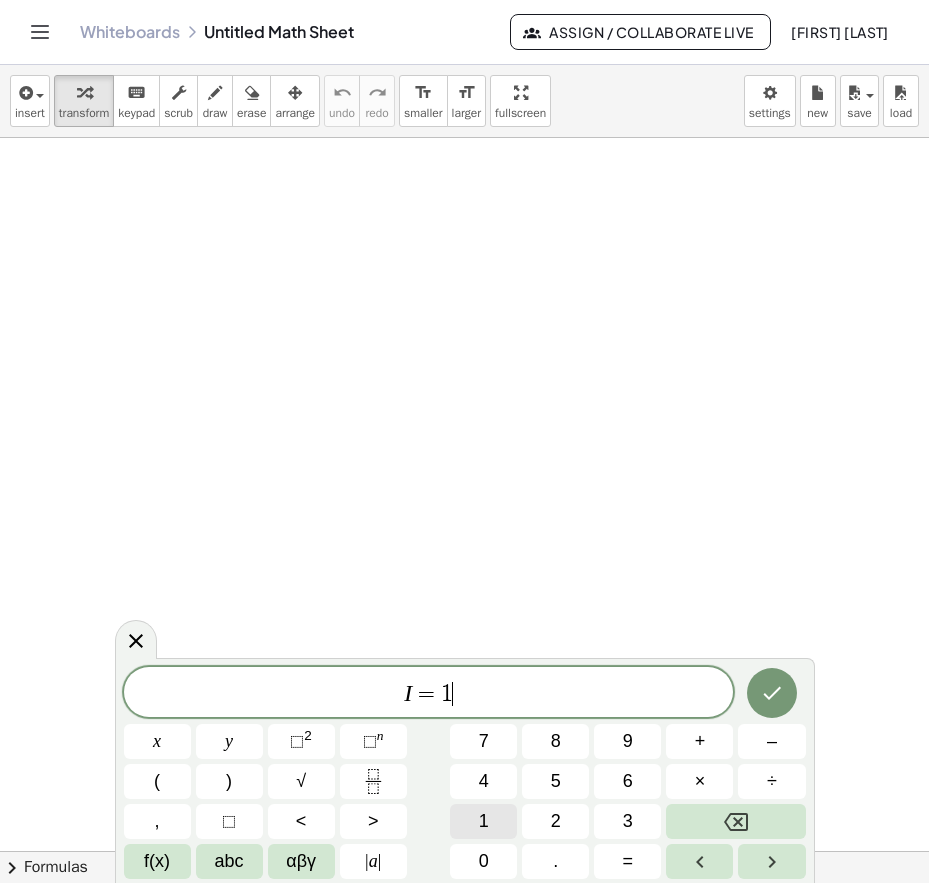 click on "1" at bounding box center [483, 821] 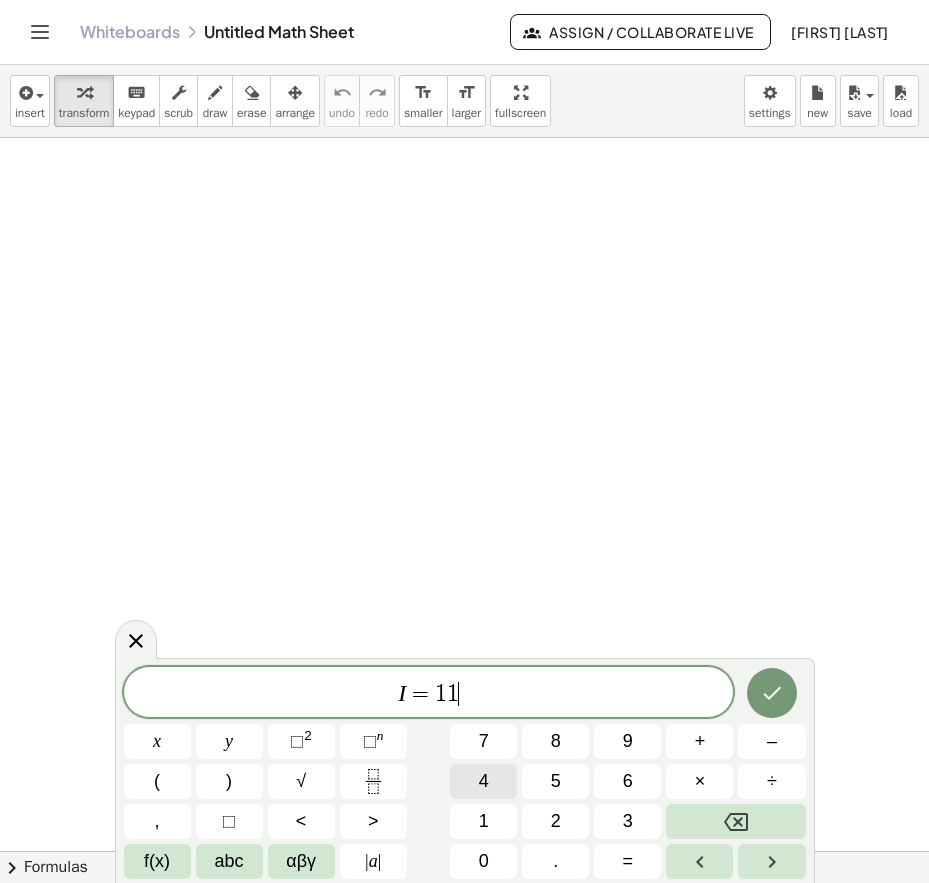 click on "4" at bounding box center (484, 781) 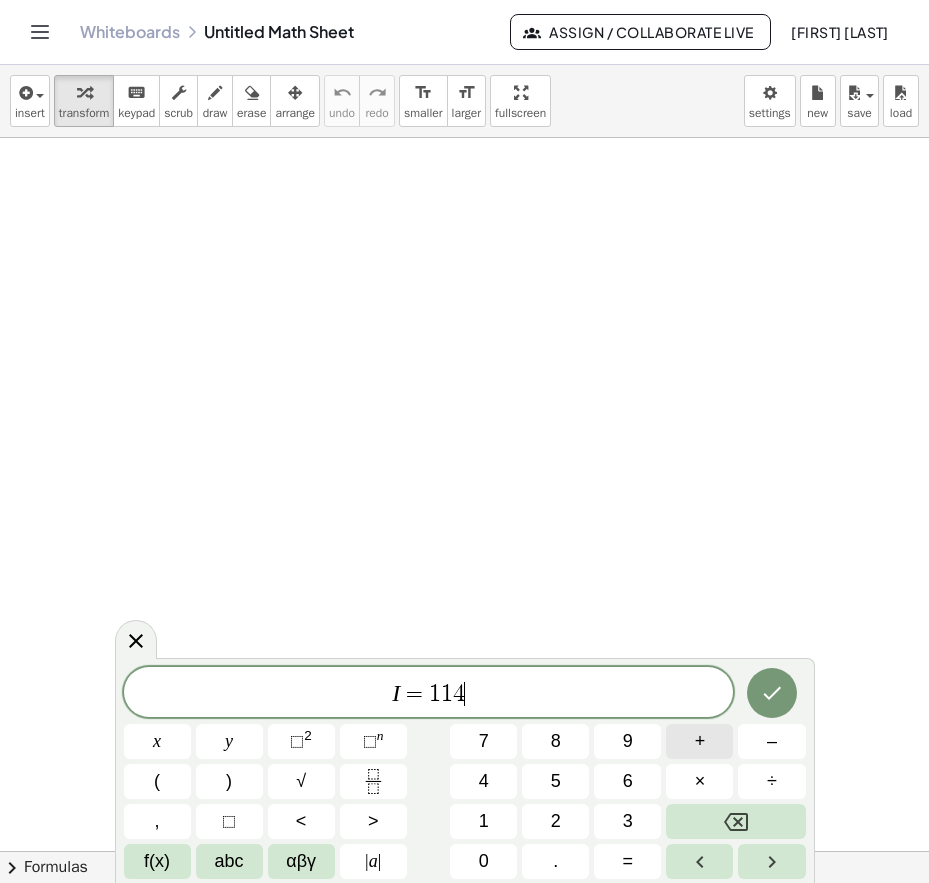 click on "+" at bounding box center (700, 741) 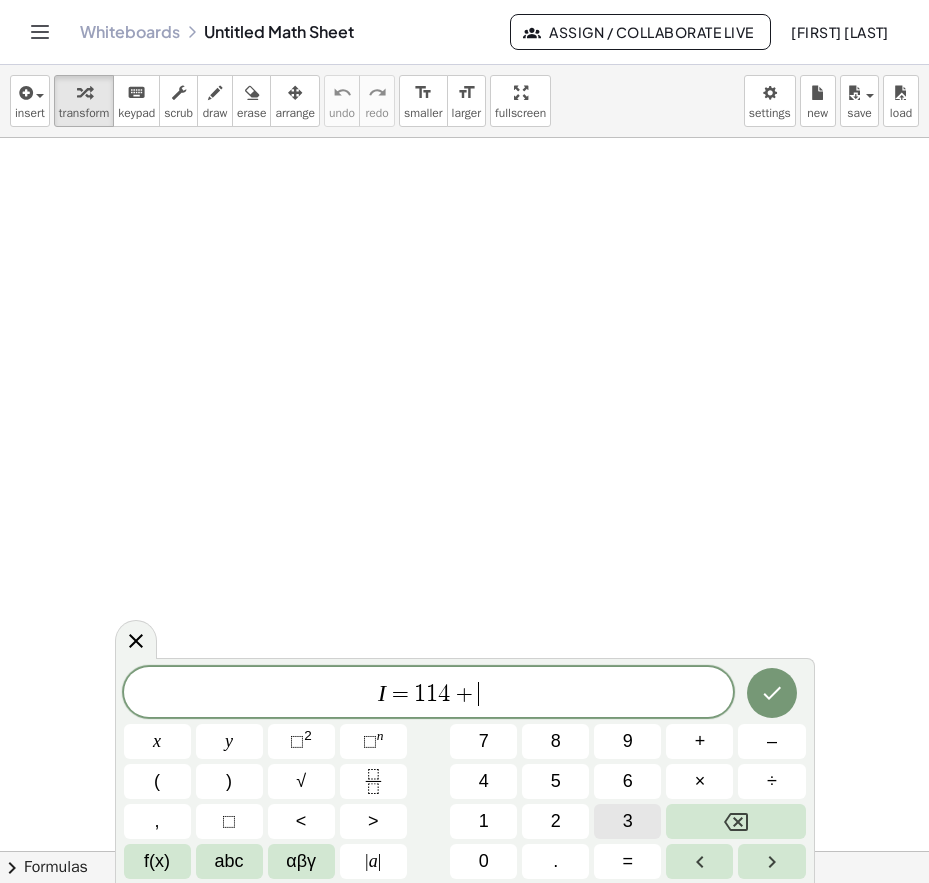 click on "3" at bounding box center [628, 821] 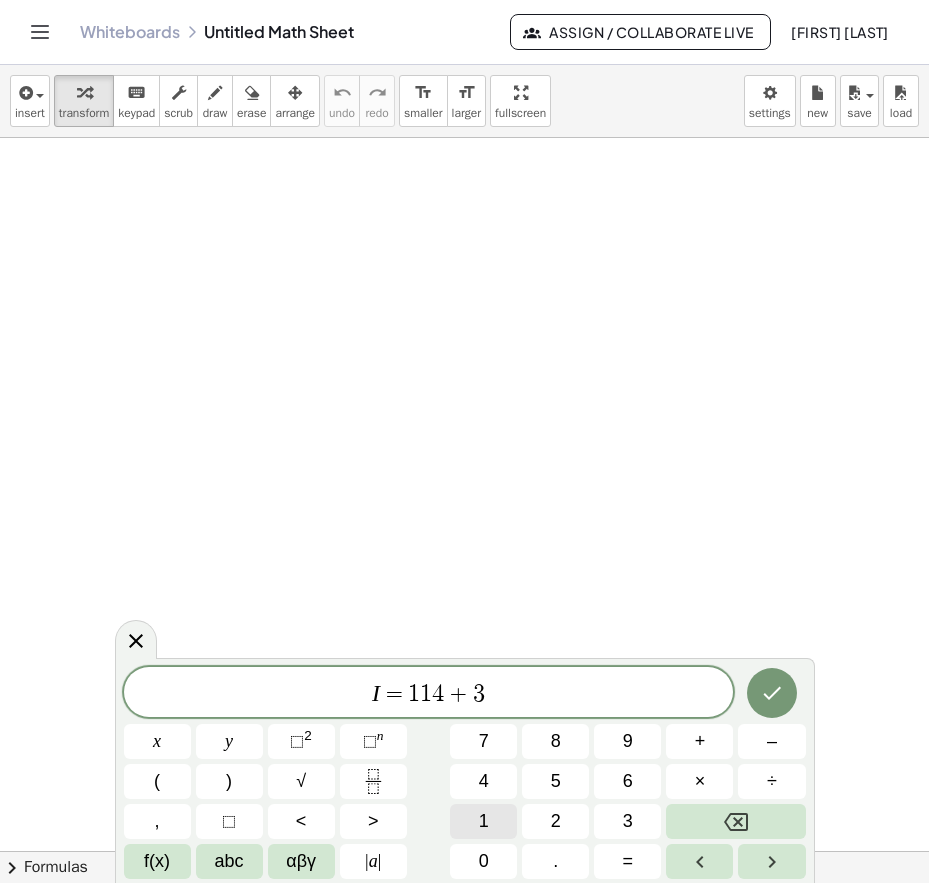 click on "1" at bounding box center (483, 821) 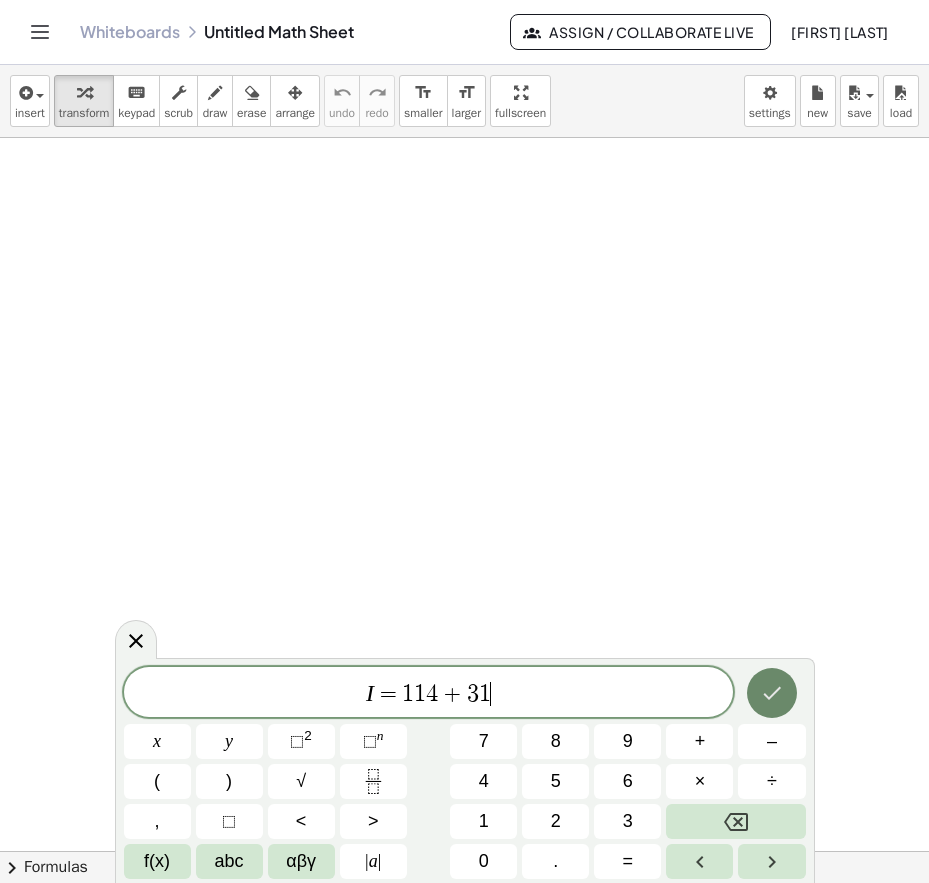 click 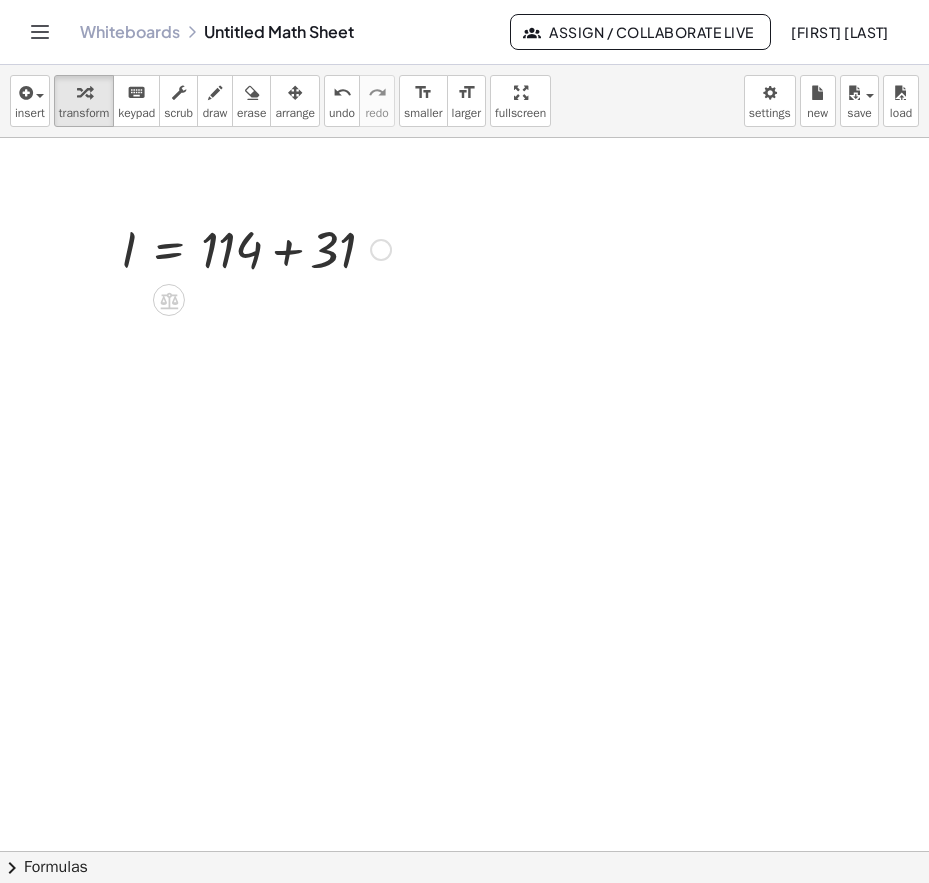click at bounding box center (256, 248) 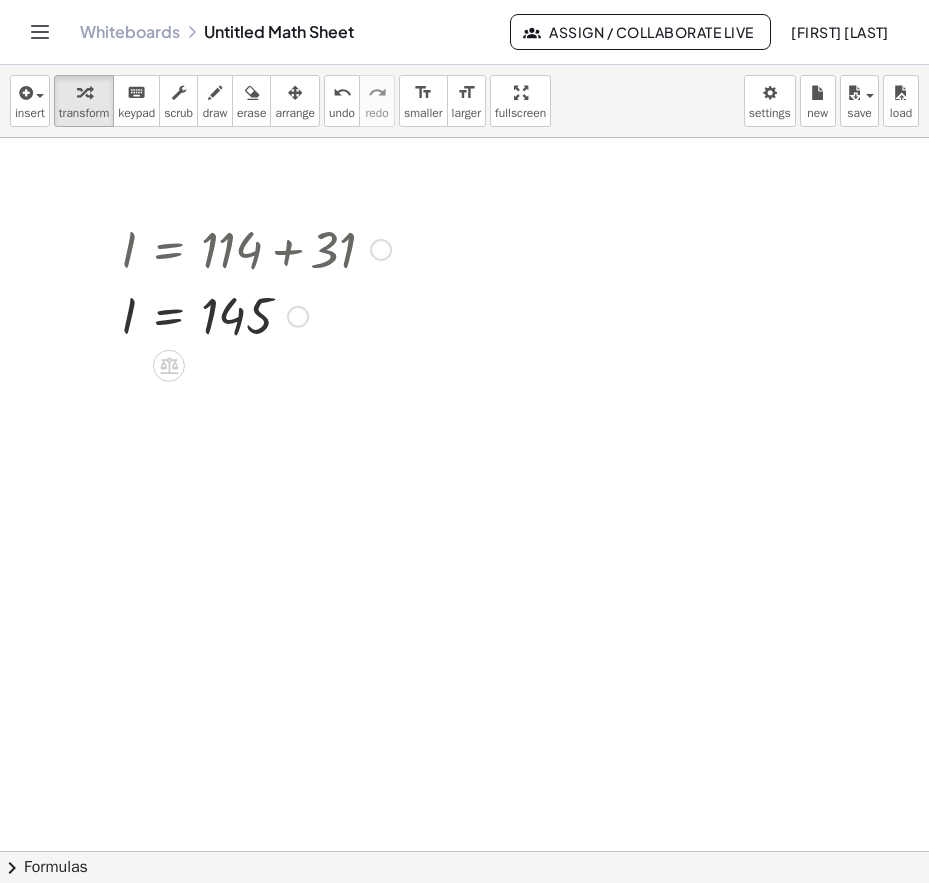 click at bounding box center [256, 248] 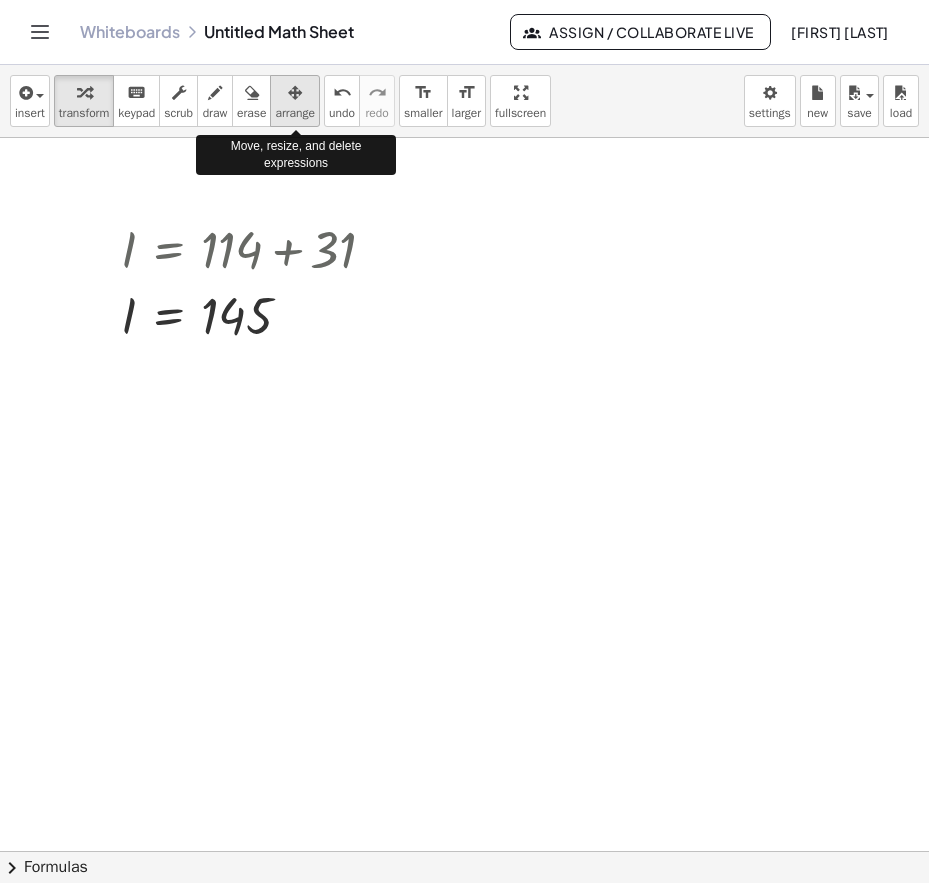 click at bounding box center [295, 93] 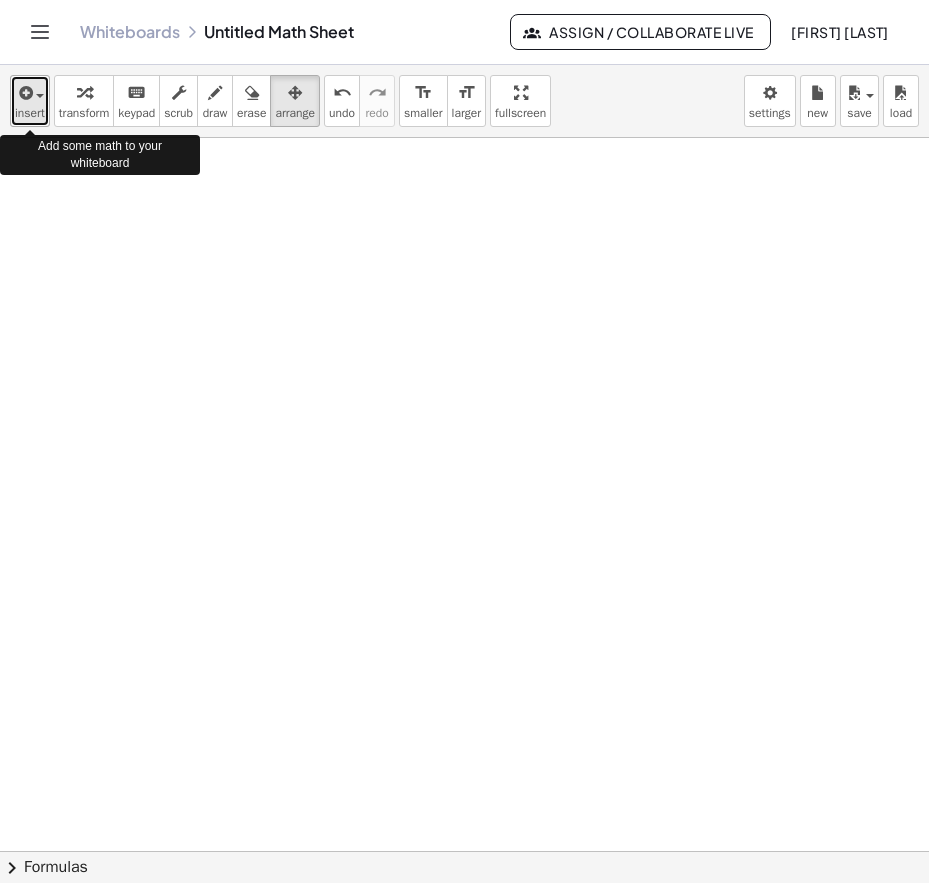 click at bounding box center [24, 93] 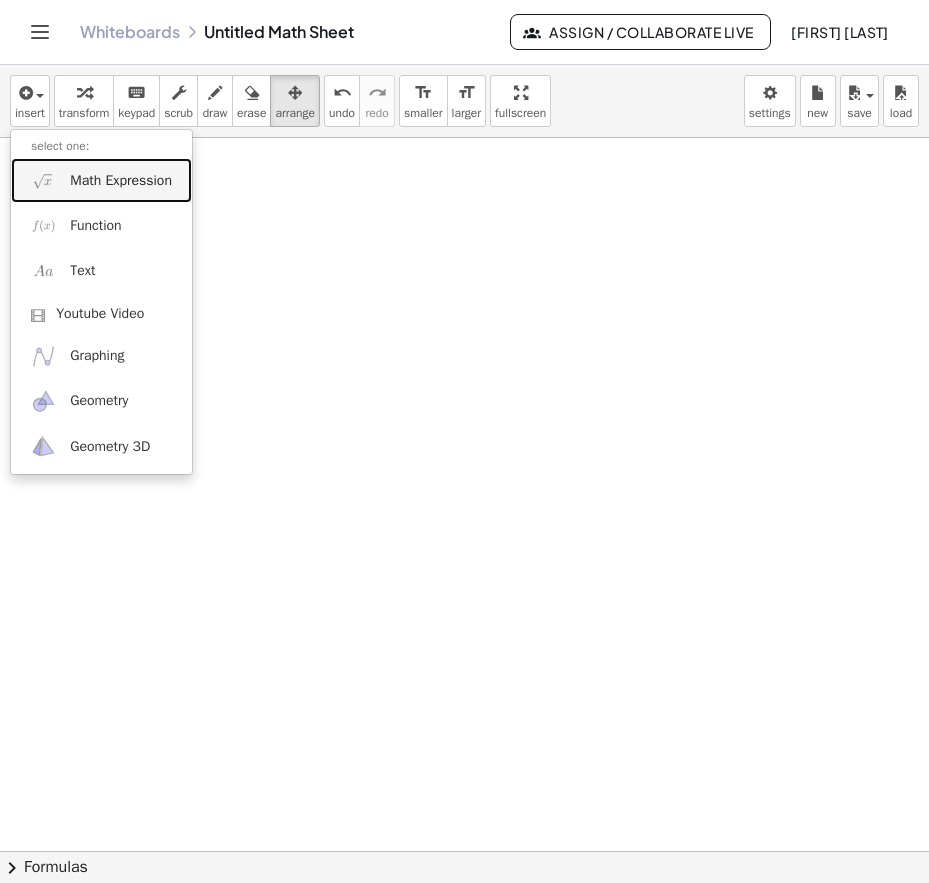 click on "Math Expression" at bounding box center [121, 181] 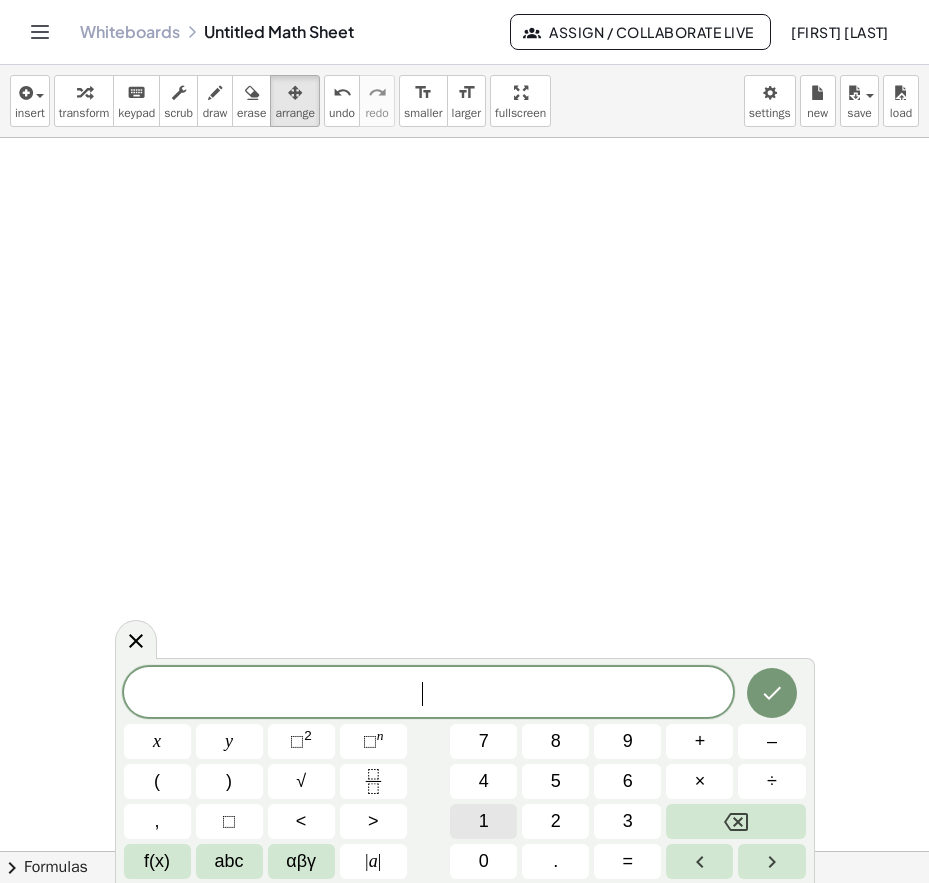 click on "1" at bounding box center [484, 821] 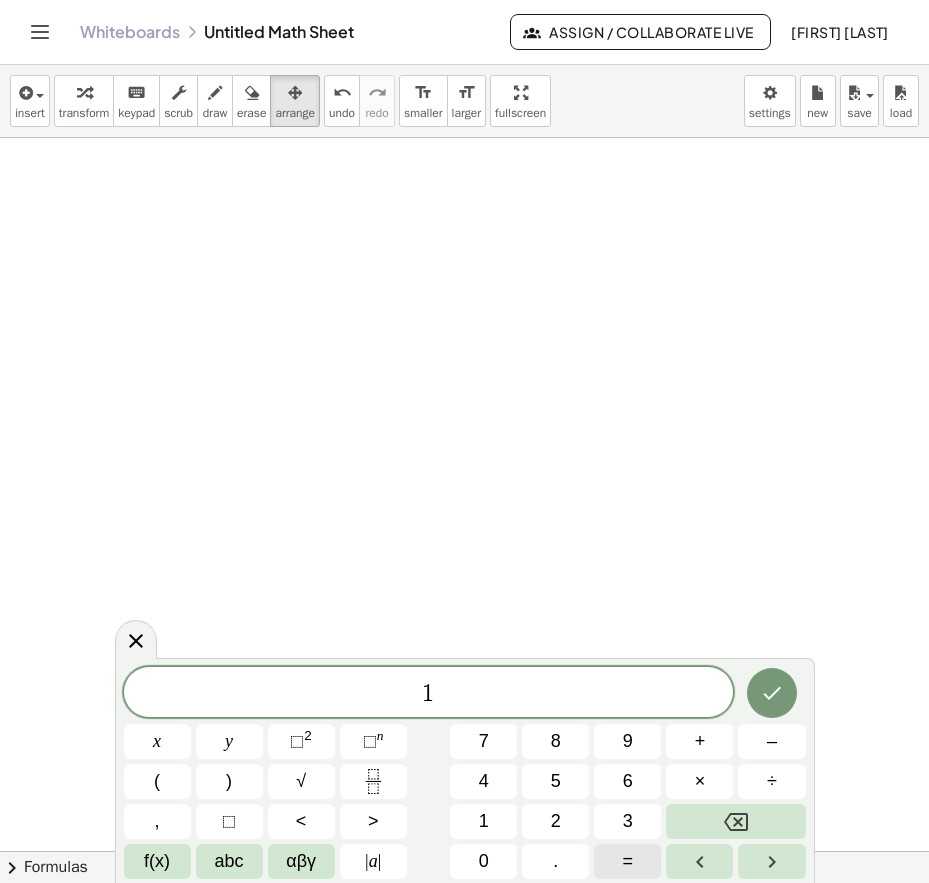click on "=" at bounding box center (627, 861) 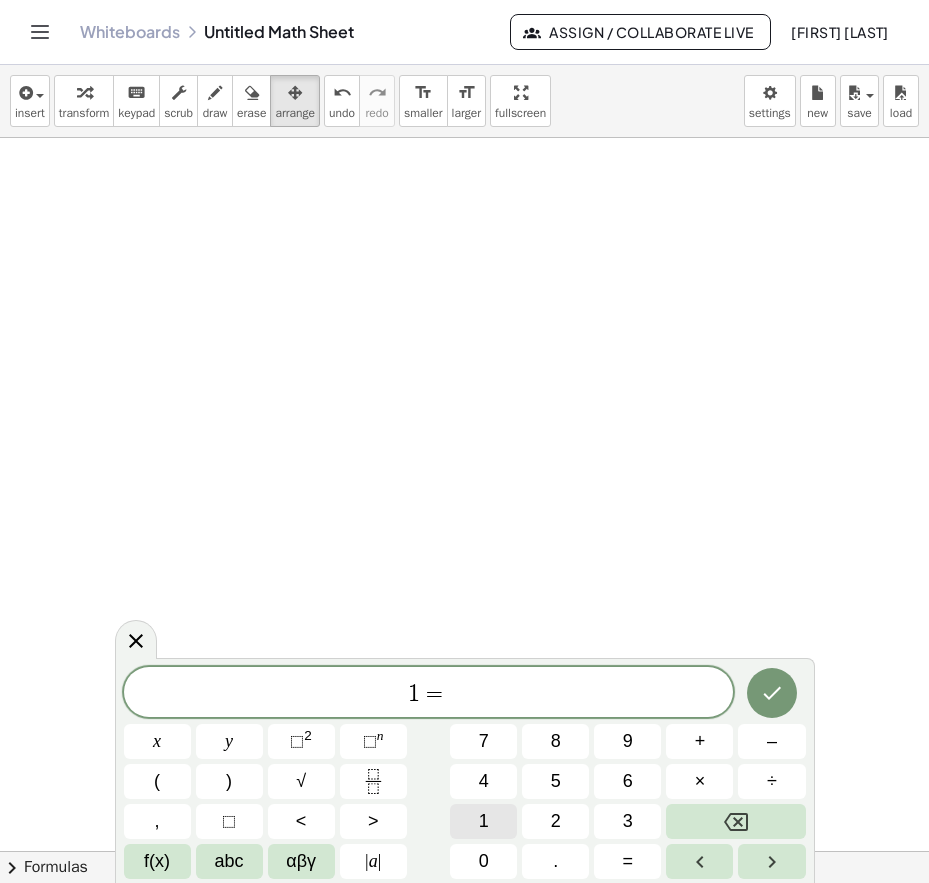 click on "1" at bounding box center [483, 821] 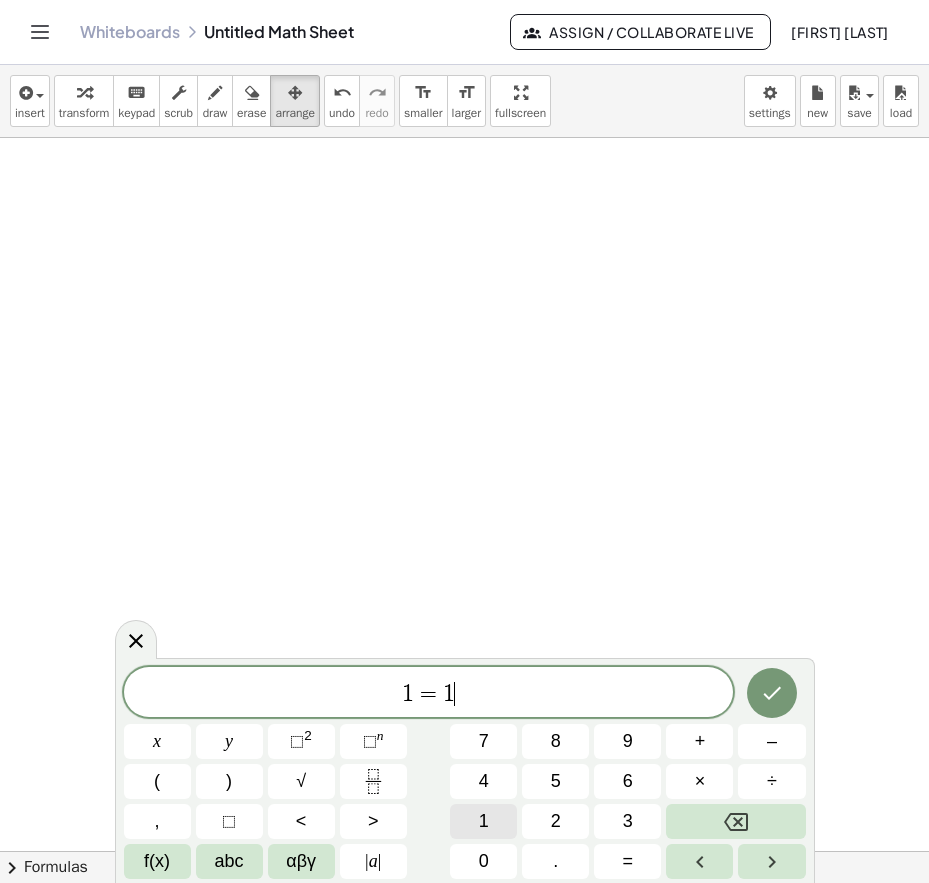 click on "1" at bounding box center [483, 821] 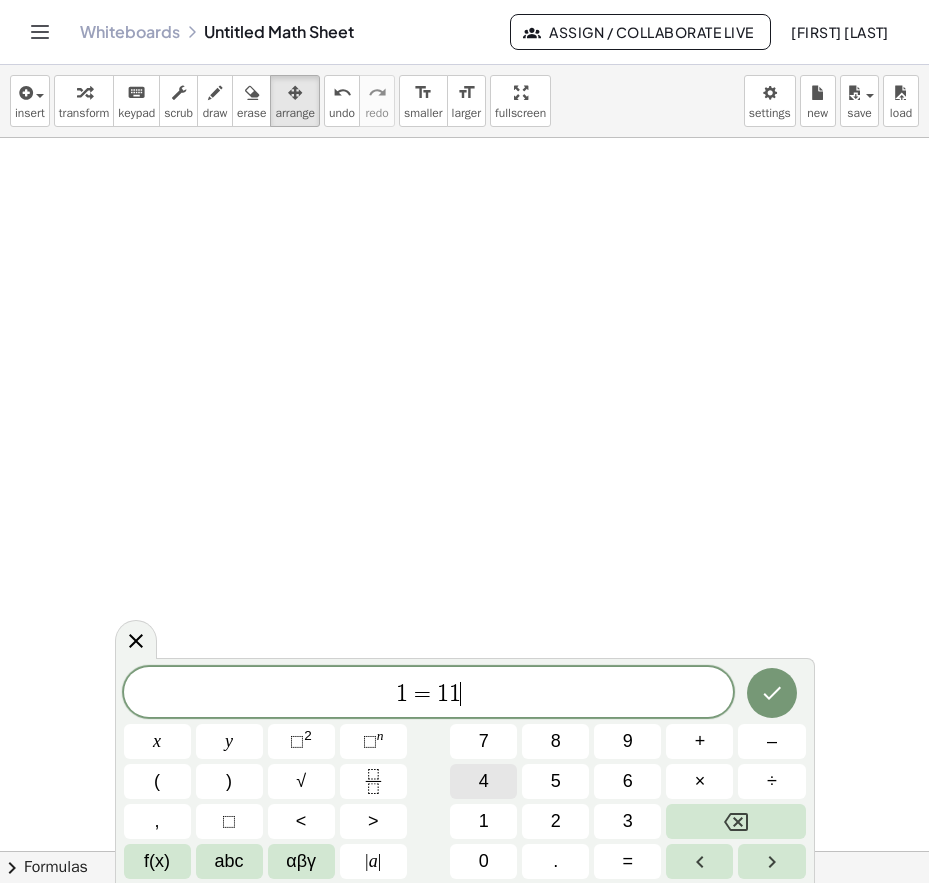 click on "4" at bounding box center (484, 781) 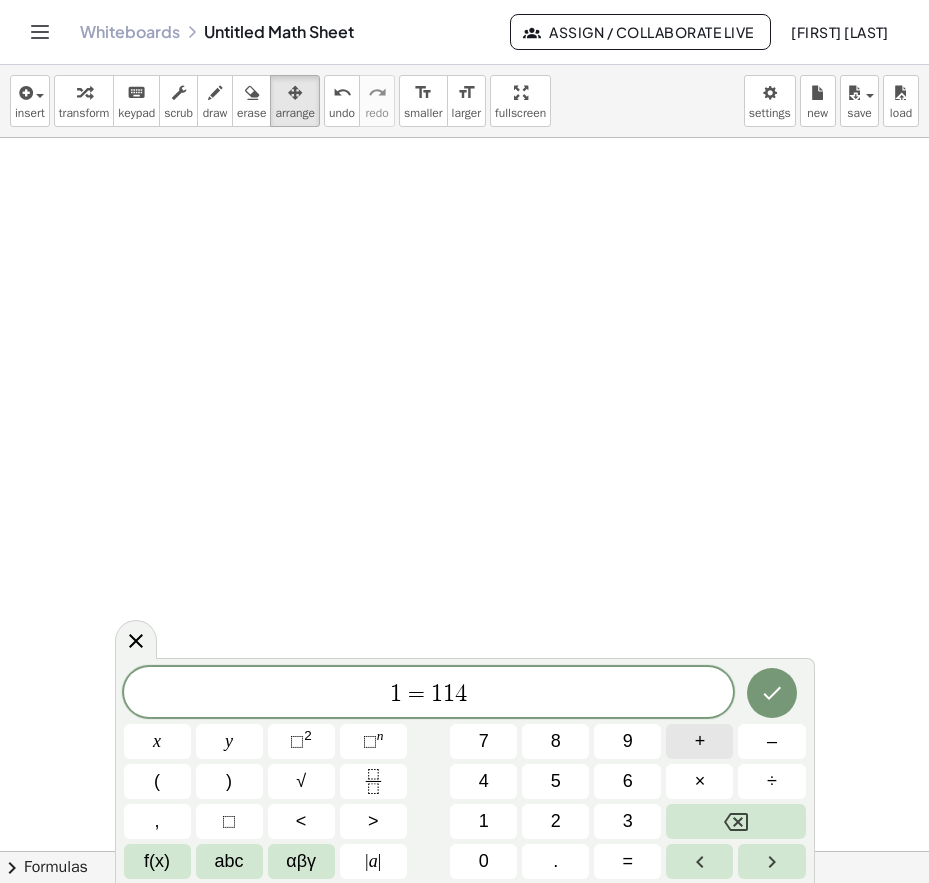 click on "+" at bounding box center (700, 741) 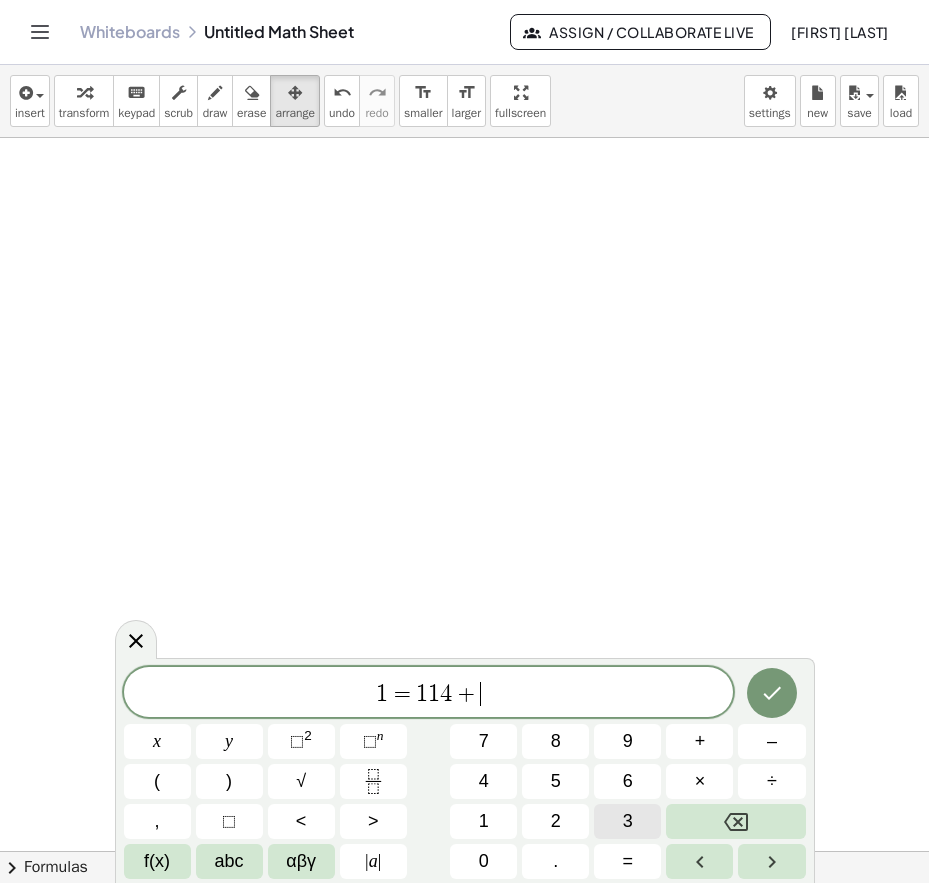 click on "3" at bounding box center (627, 821) 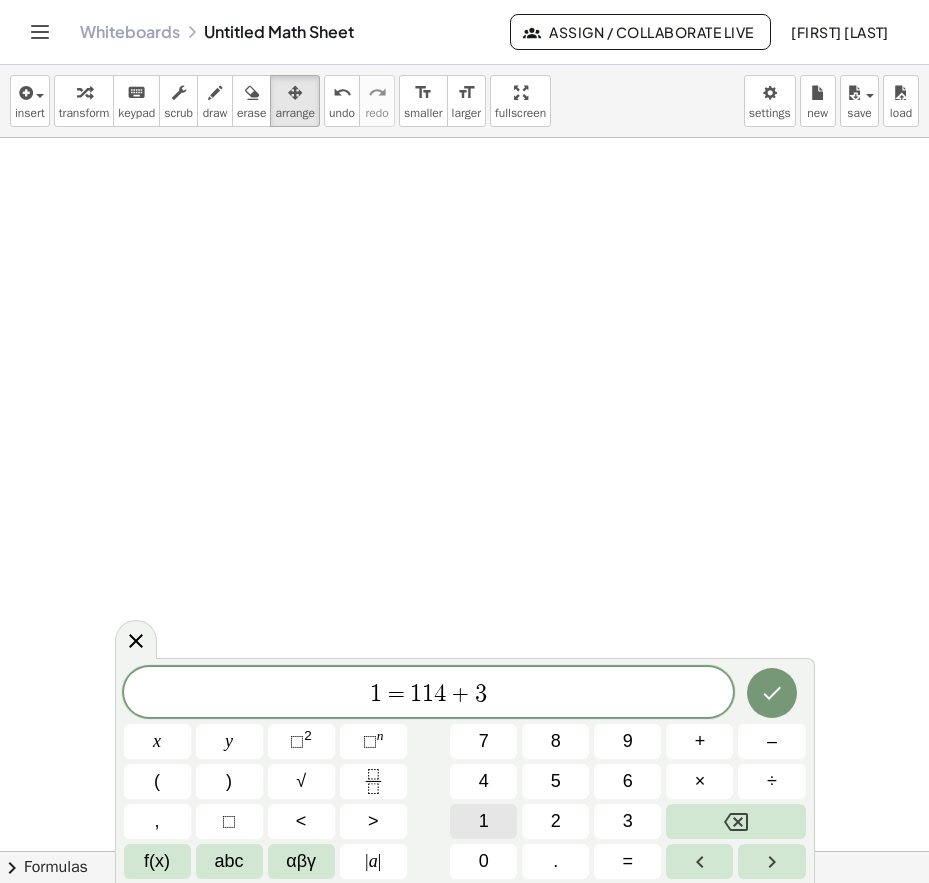click on "1" at bounding box center (483, 821) 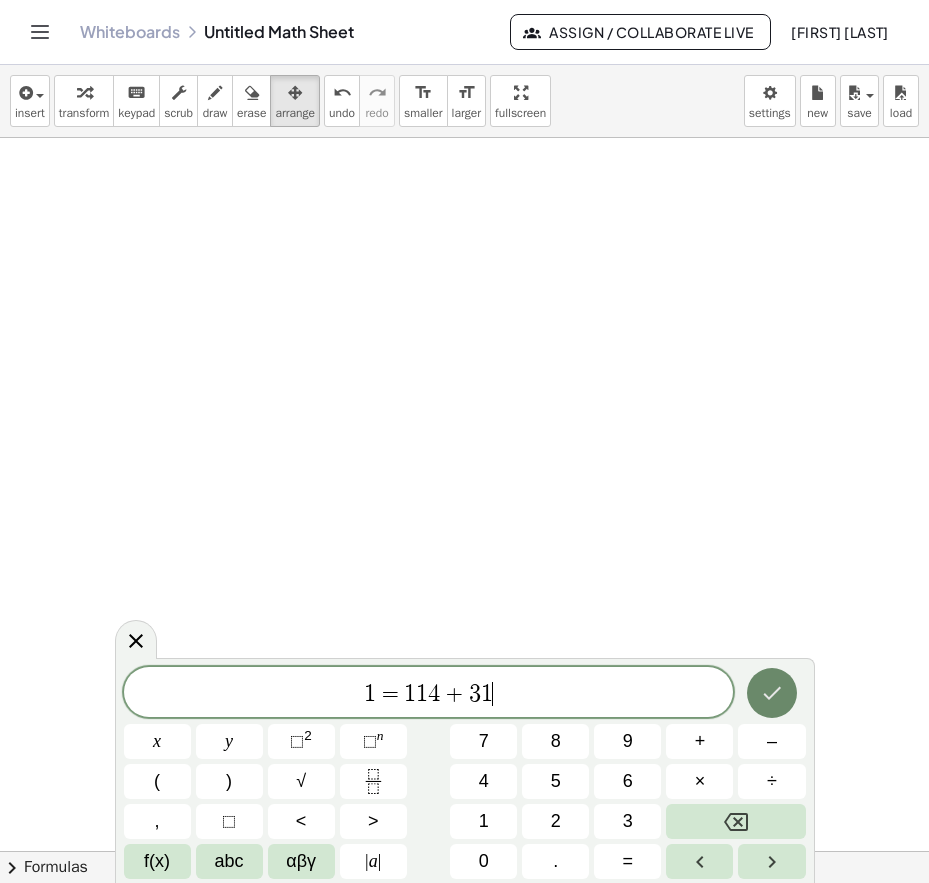 click 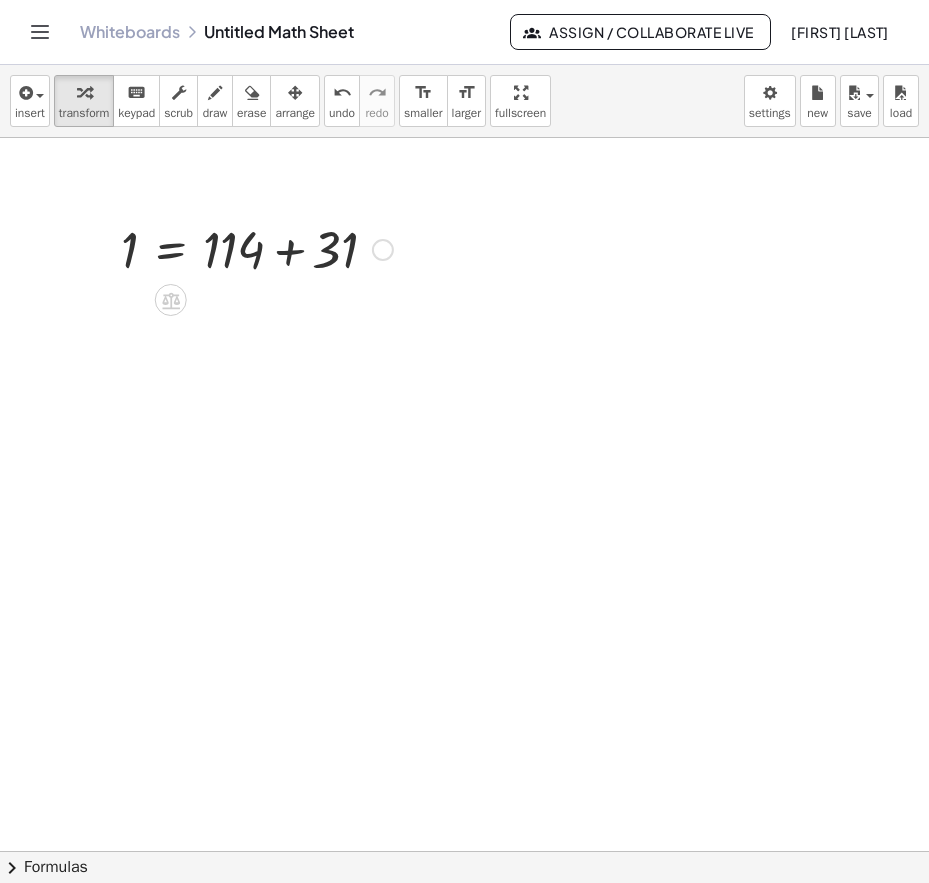 click at bounding box center (257, 248) 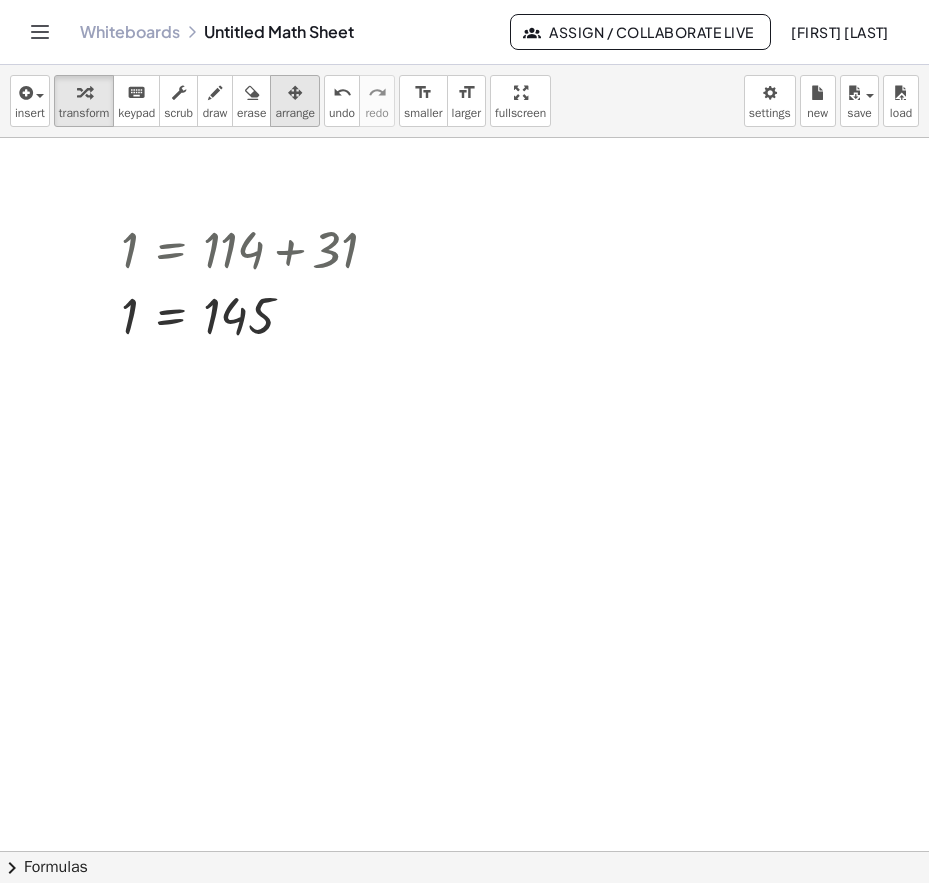 click at bounding box center [295, 93] 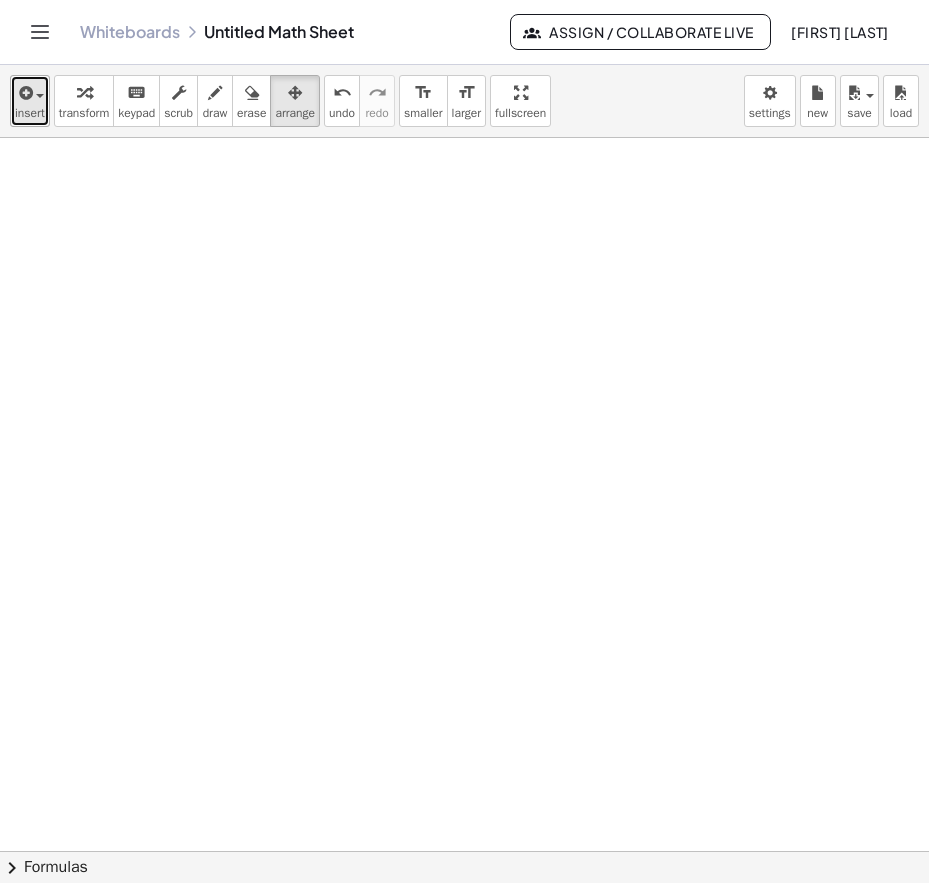 click at bounding box center [35, 95] 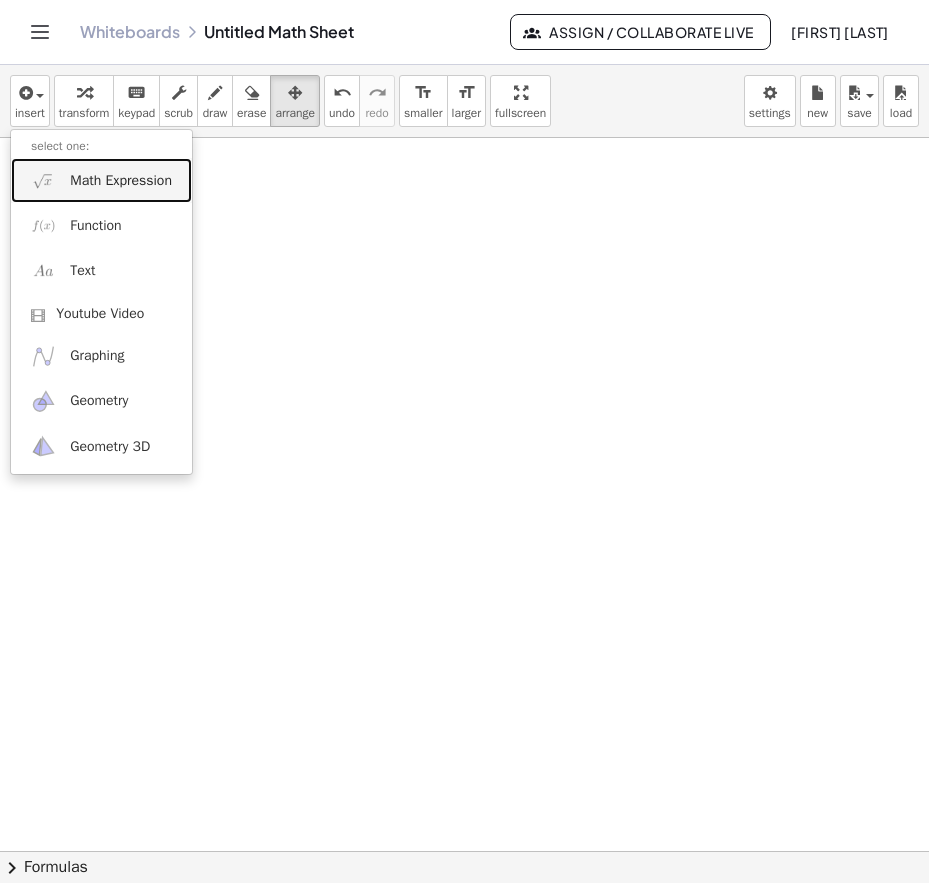 click on "Math Expression" at bounding box center [121, 181] 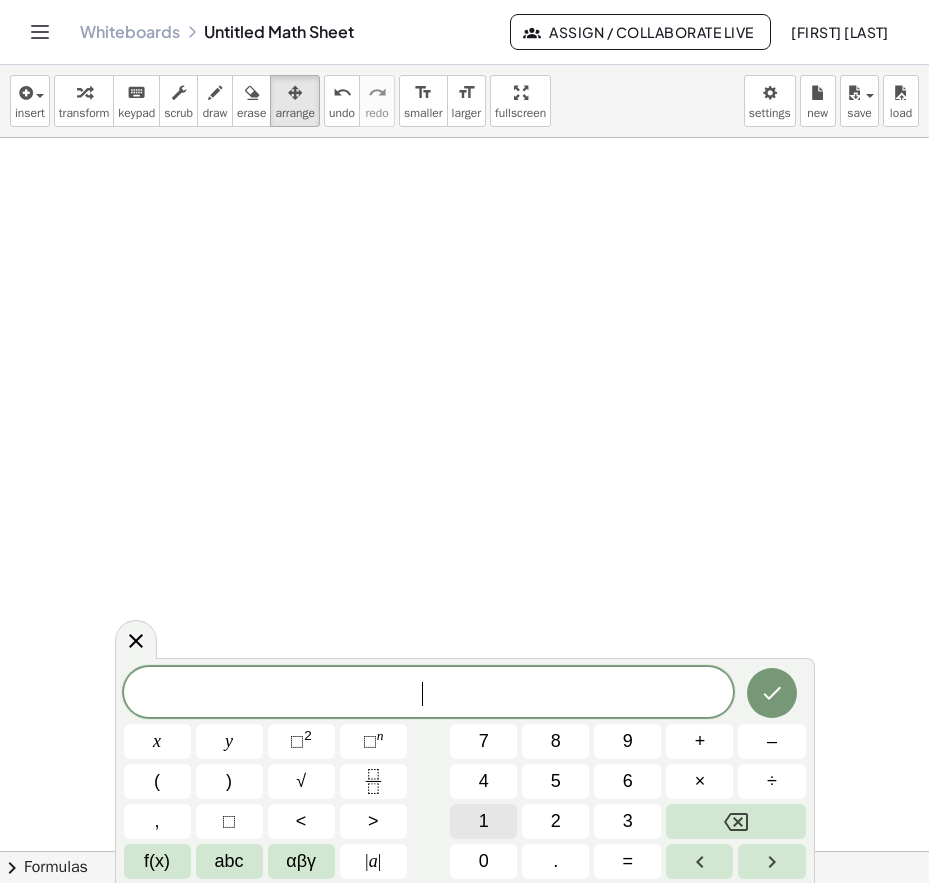 click on "1" at bounding box center (484, 821) 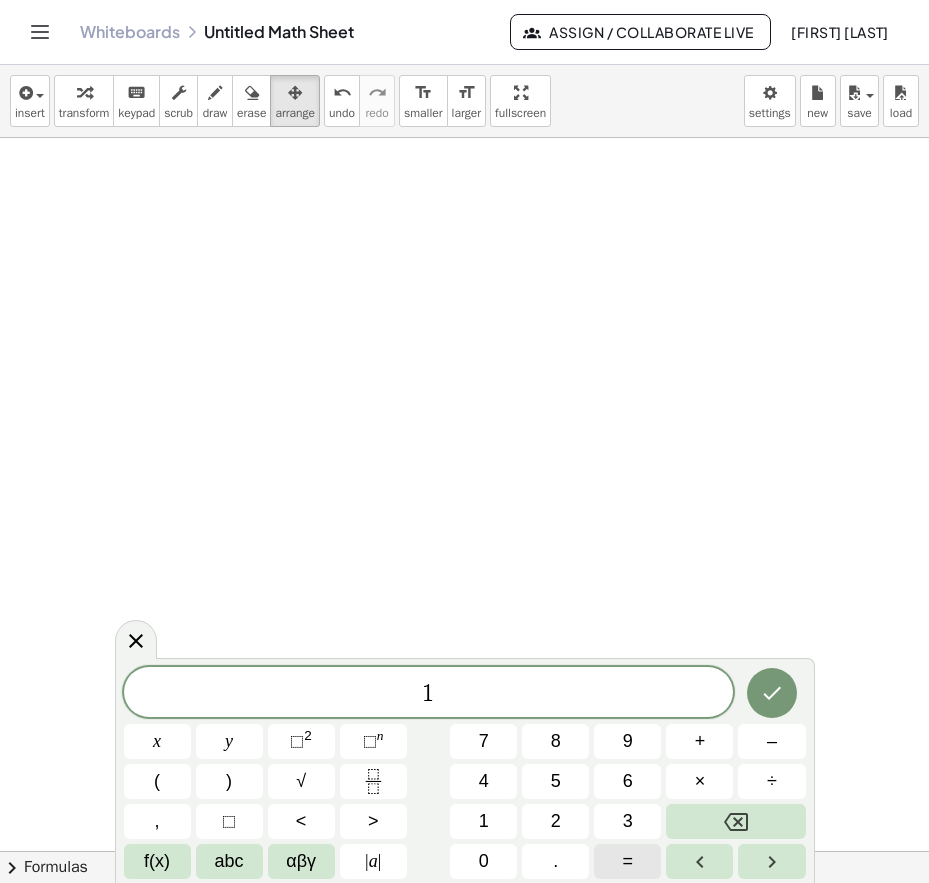 click on "=" at bounding box center (628, 861) 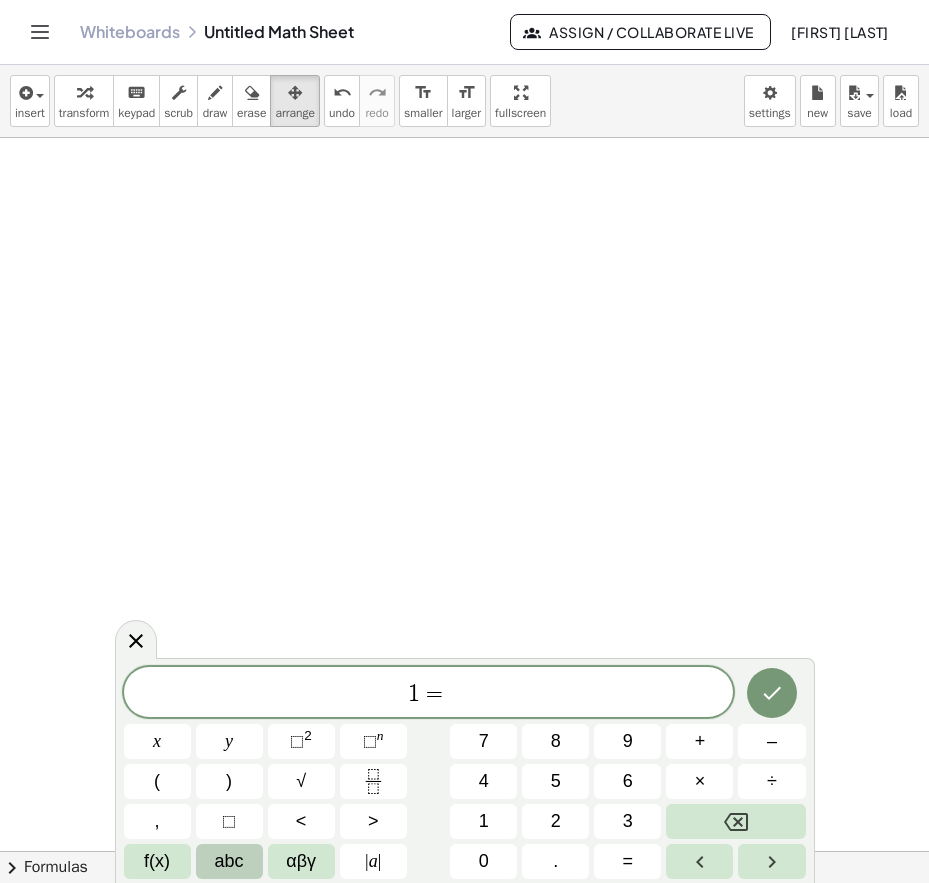 click on "abc" at bounding box center (229, 861) 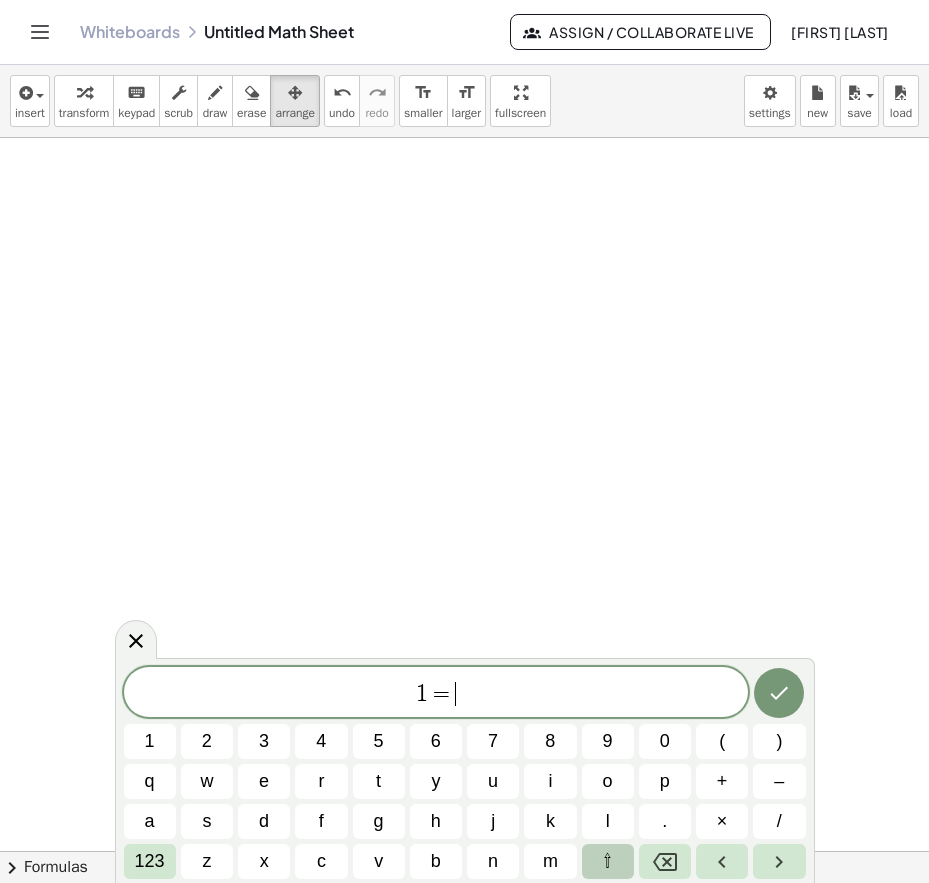 click on "⇧" at bounding box center (608, 861) 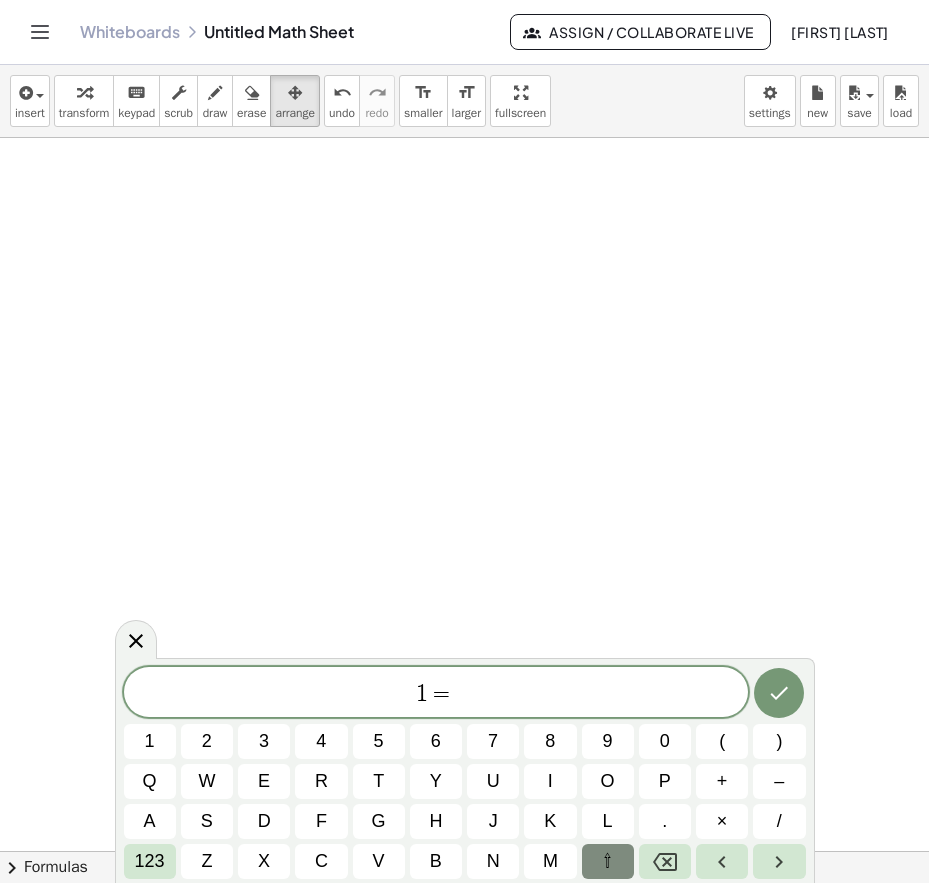 click on "⇧" at bounding box center (608, 861) 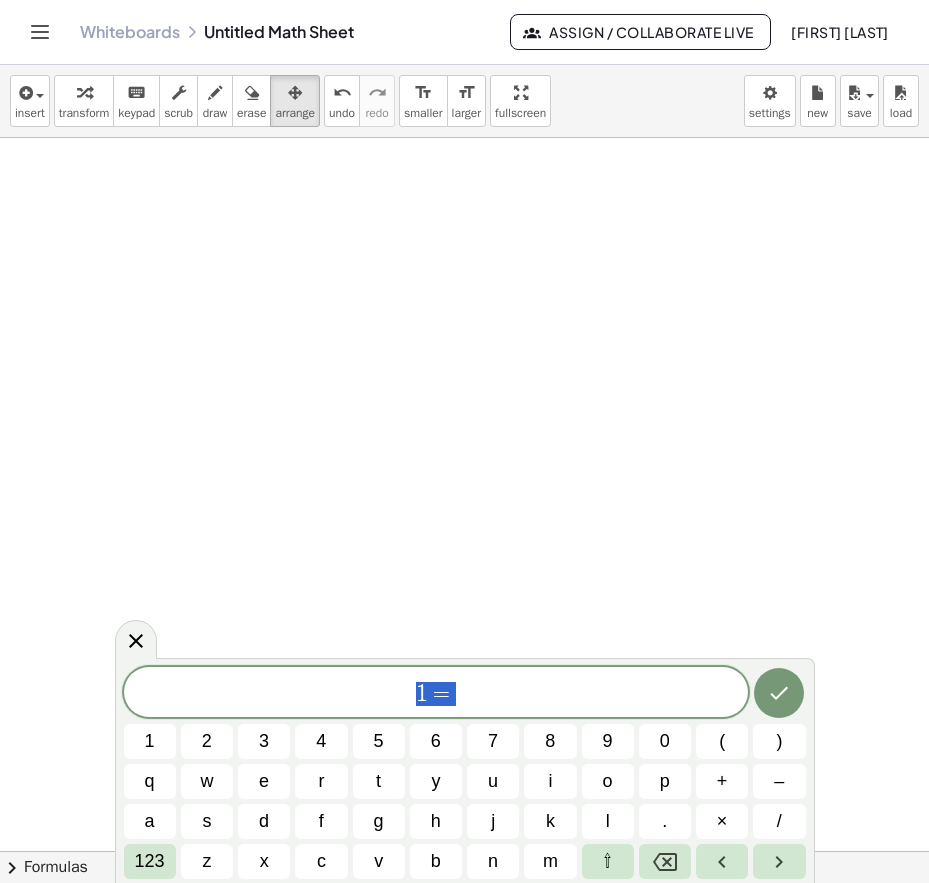 drag, startPoint x: 421, startPoint y: 673, endPoint x: 290, endPoint y: 665, distance: 131.24405 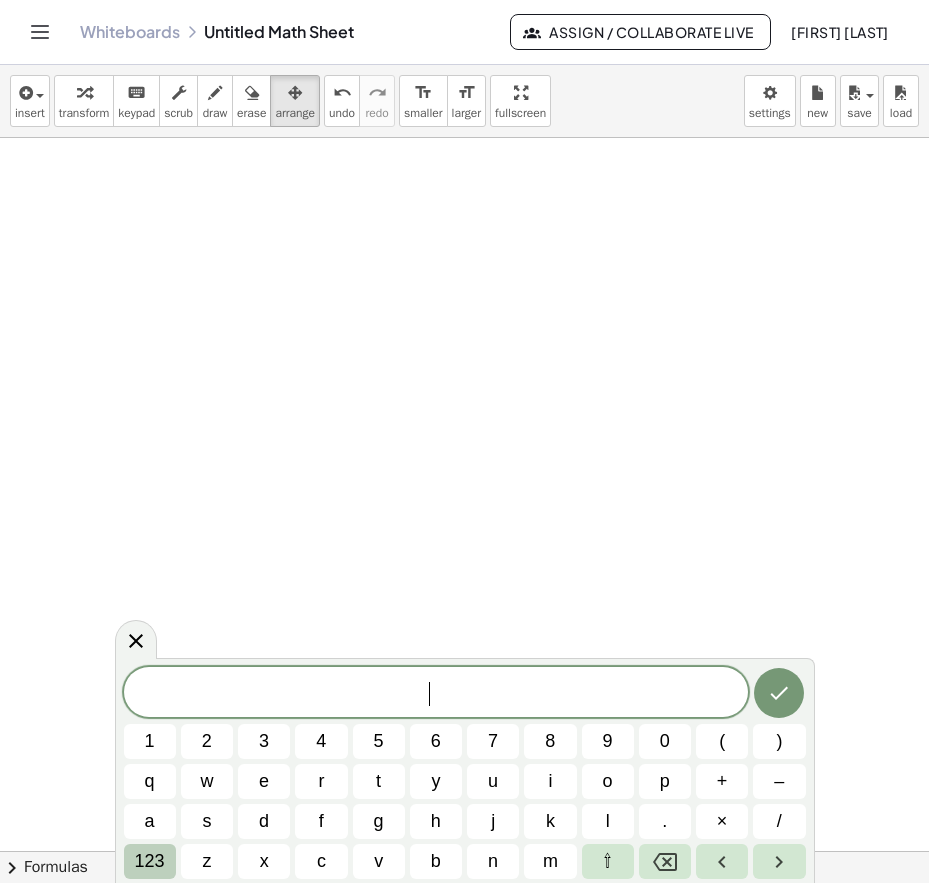 click on "123" at bounding box center (150, 861) 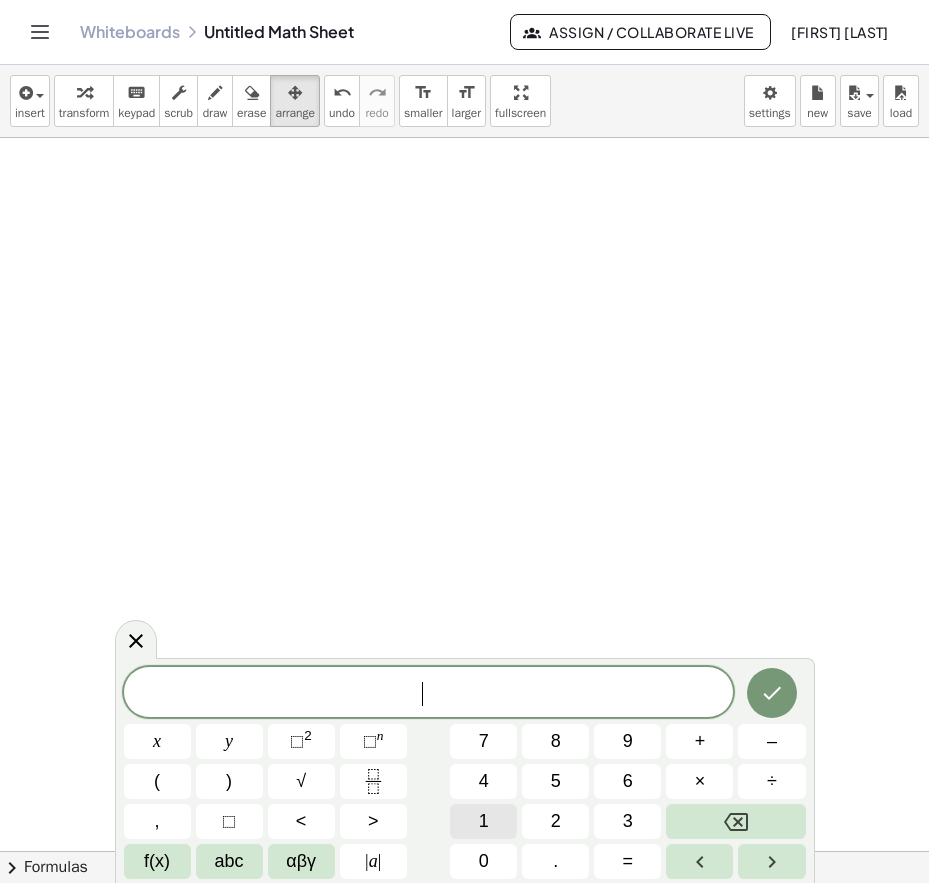 click on "1" at bounding box center (483, 821) 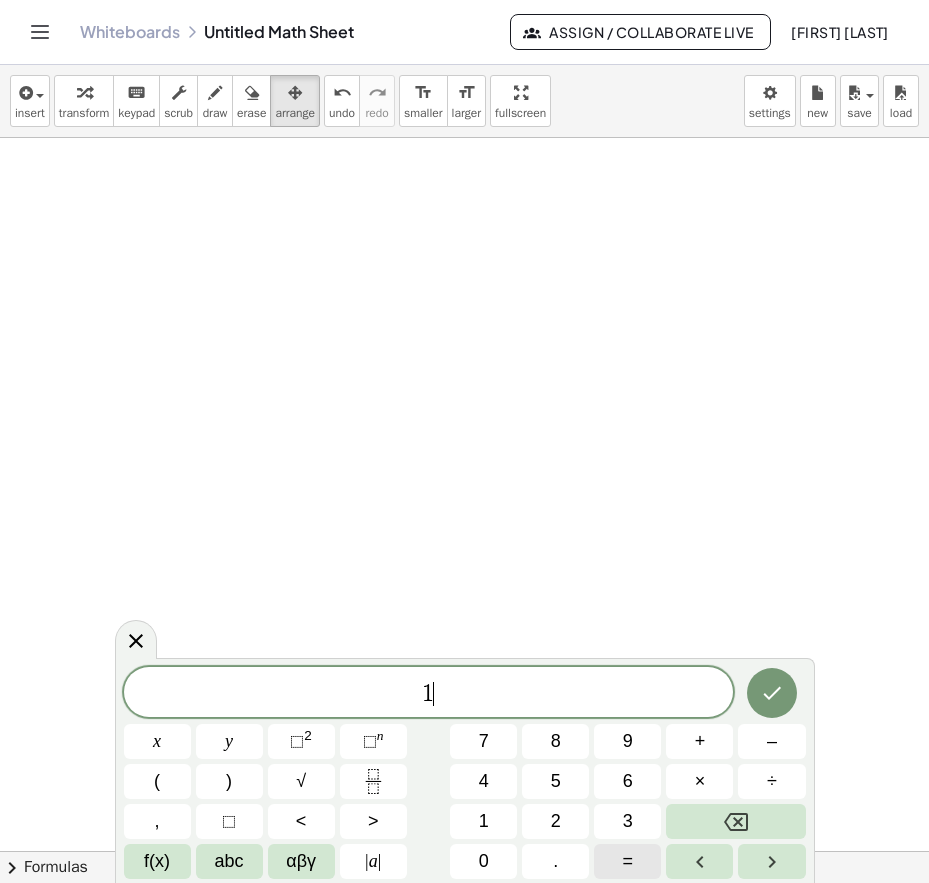 click on "=" at bounding box center (628, 861) 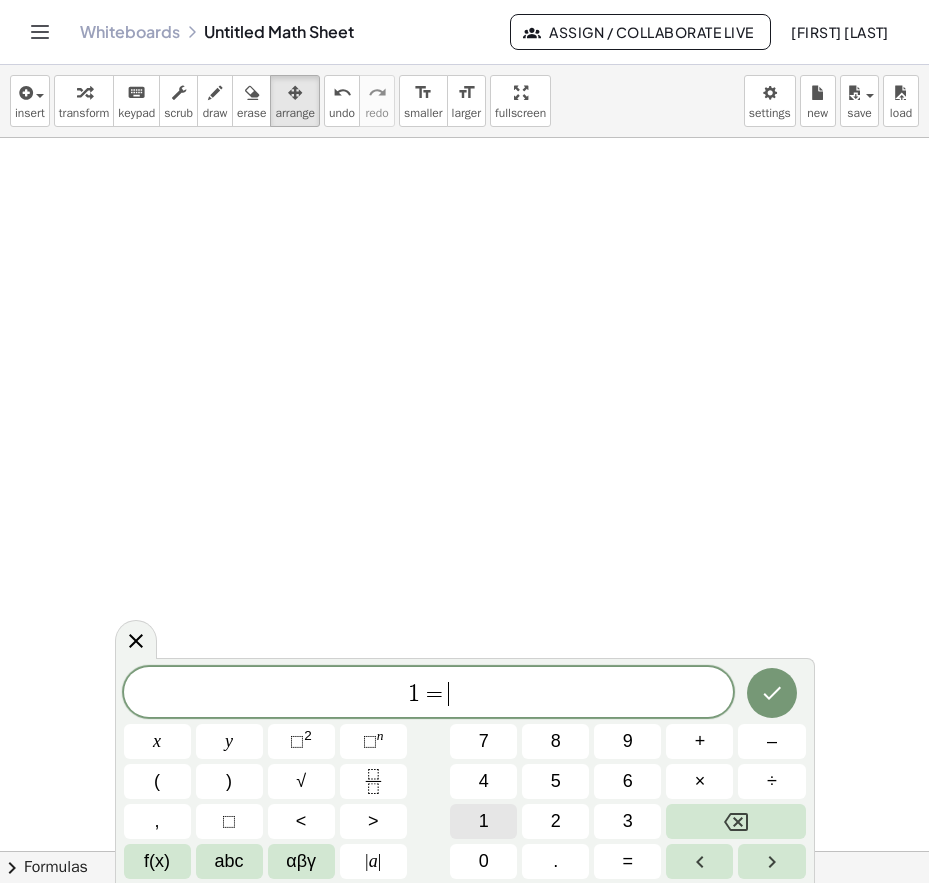 click on "1" at bounding box center (484, 821) 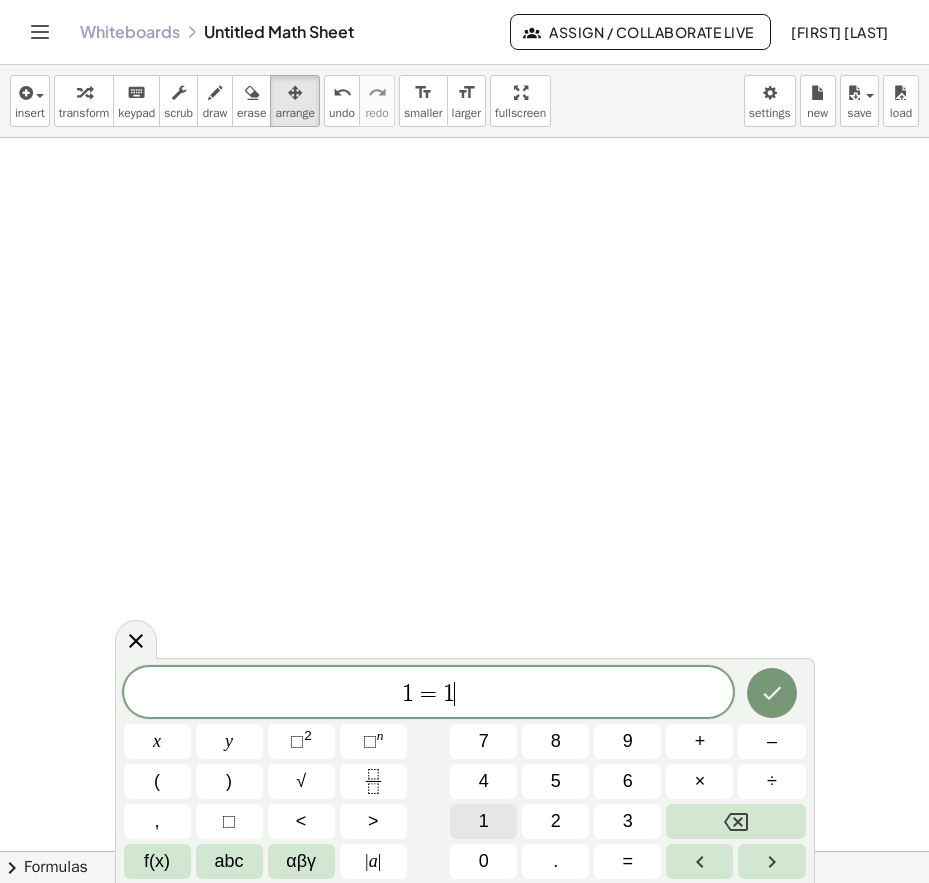click on "1" at bounding box center [484, 821] 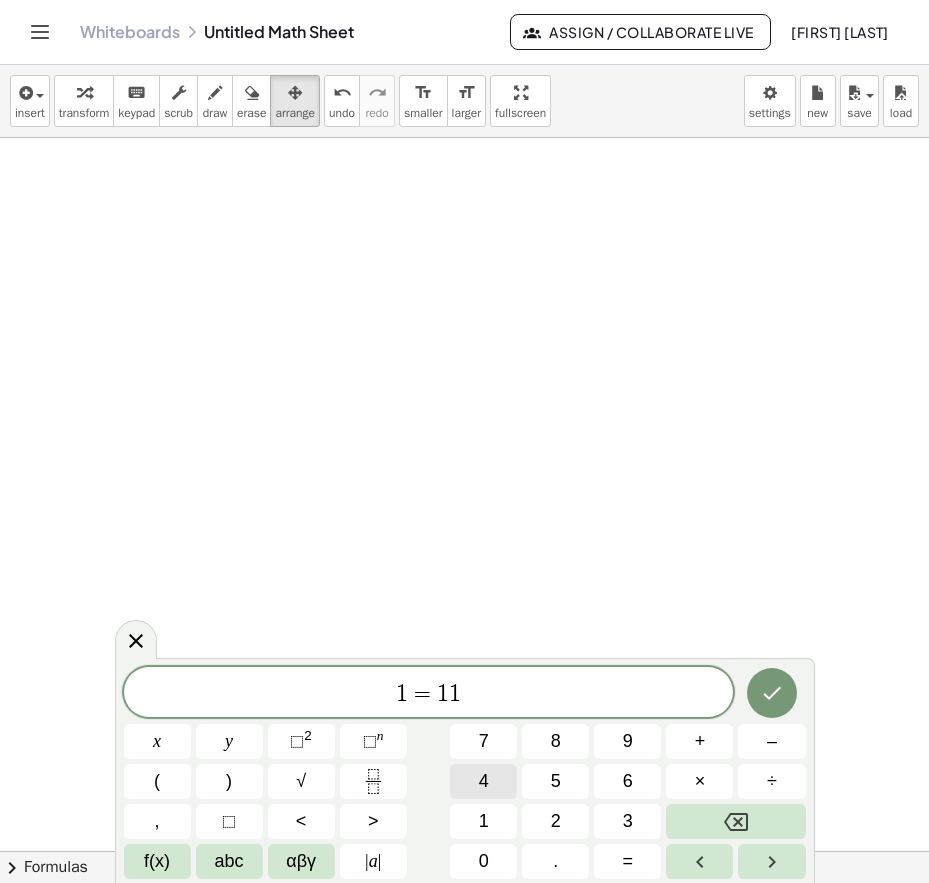 click on "4" at bounding box center (484, 781) 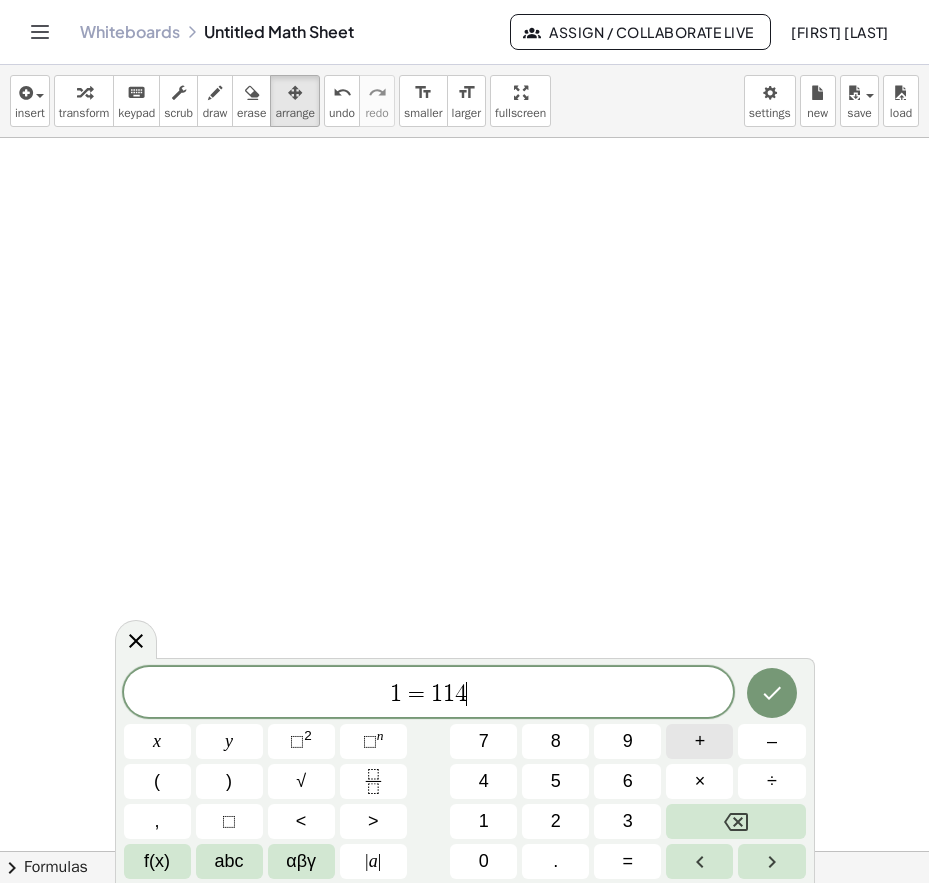 click on "+" at bounding box center [700, 741] 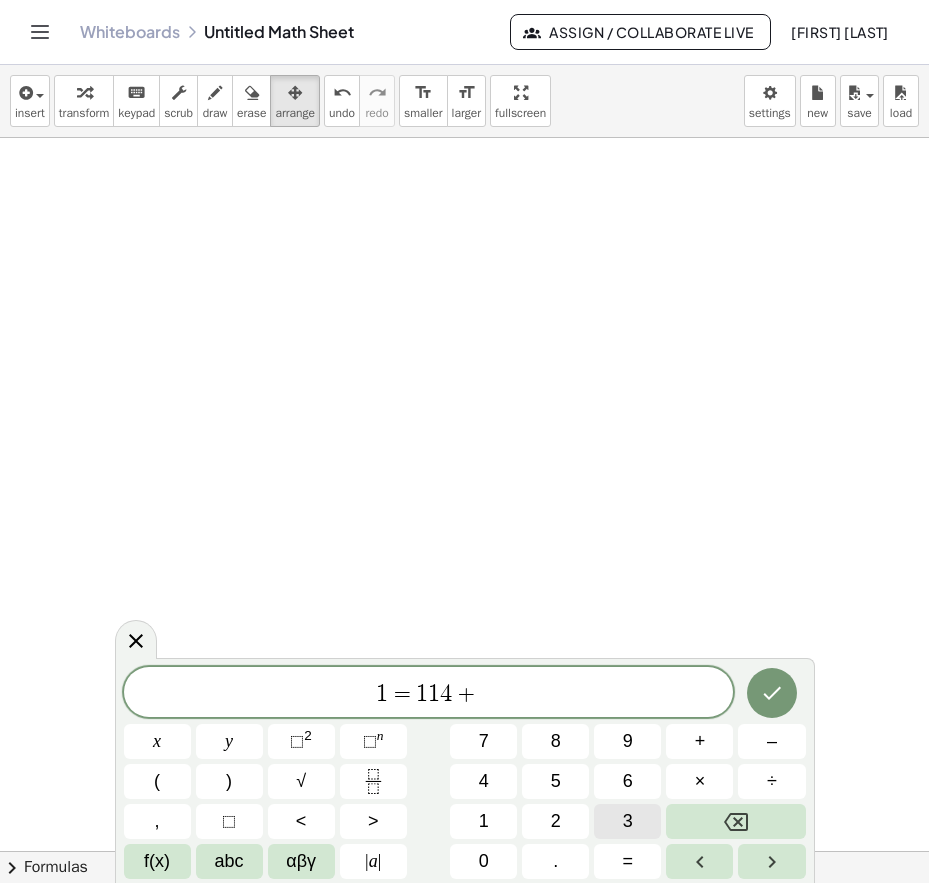 click on "3" at bounding box center [627, 821] 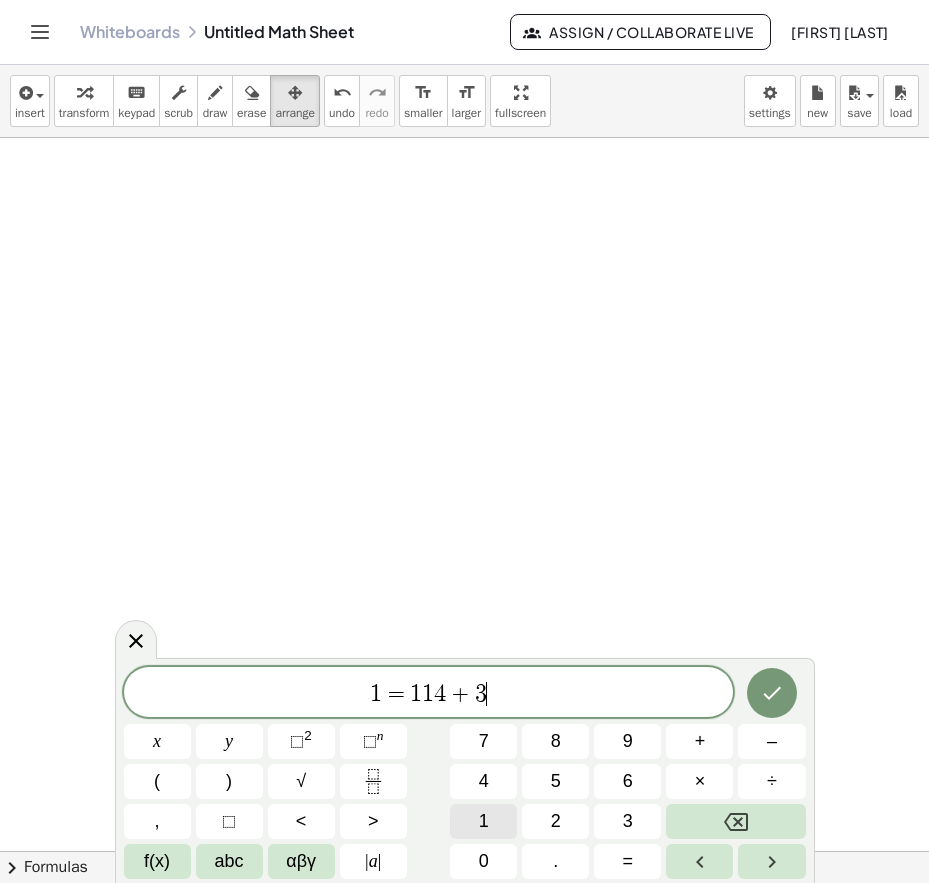 click on "1" at bounding box center [484, 821] 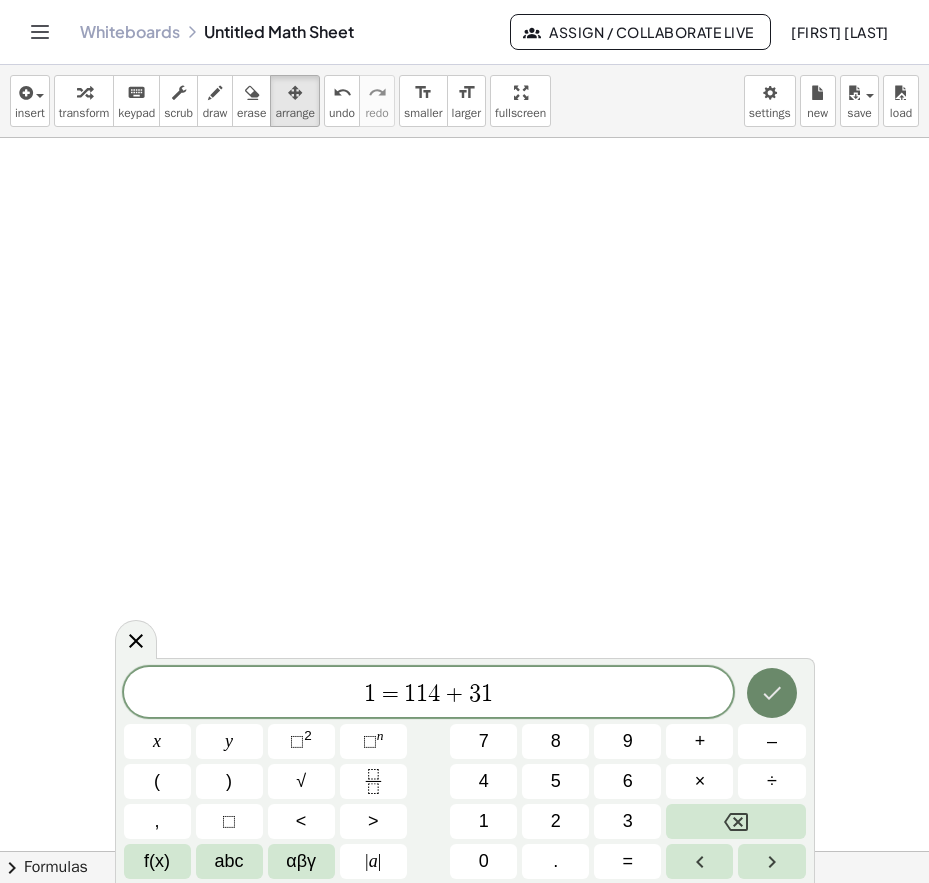 click at bounding box center [772, 693] 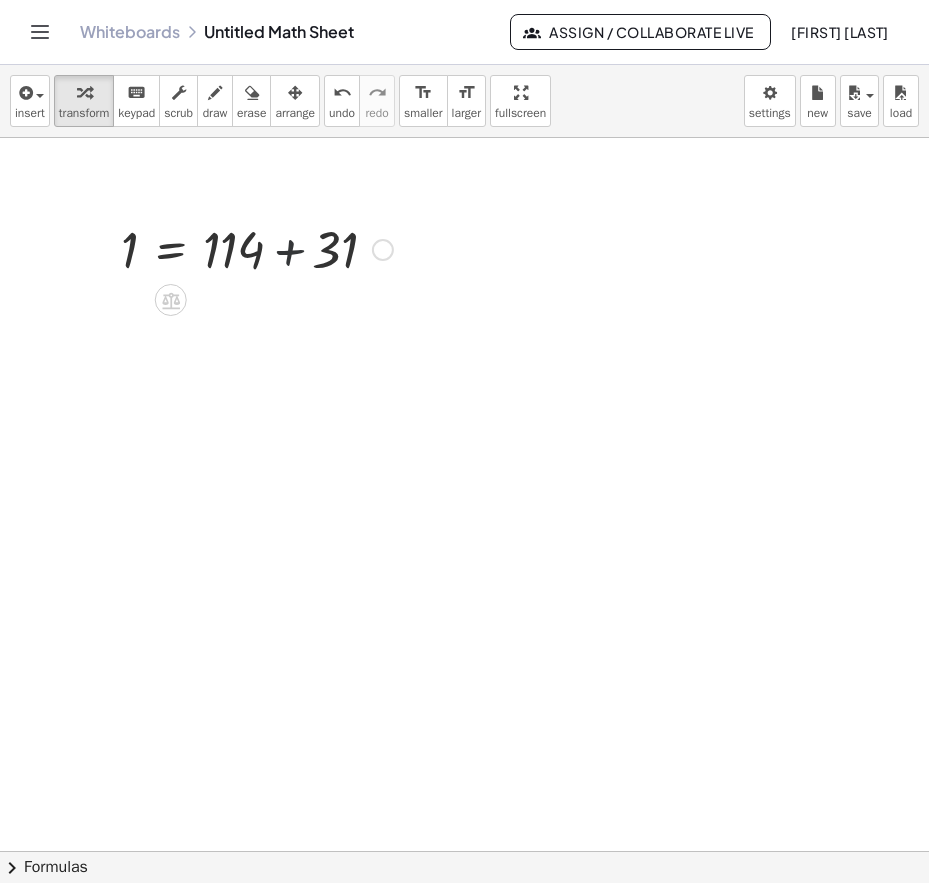 click at bounding box center [257, 248] 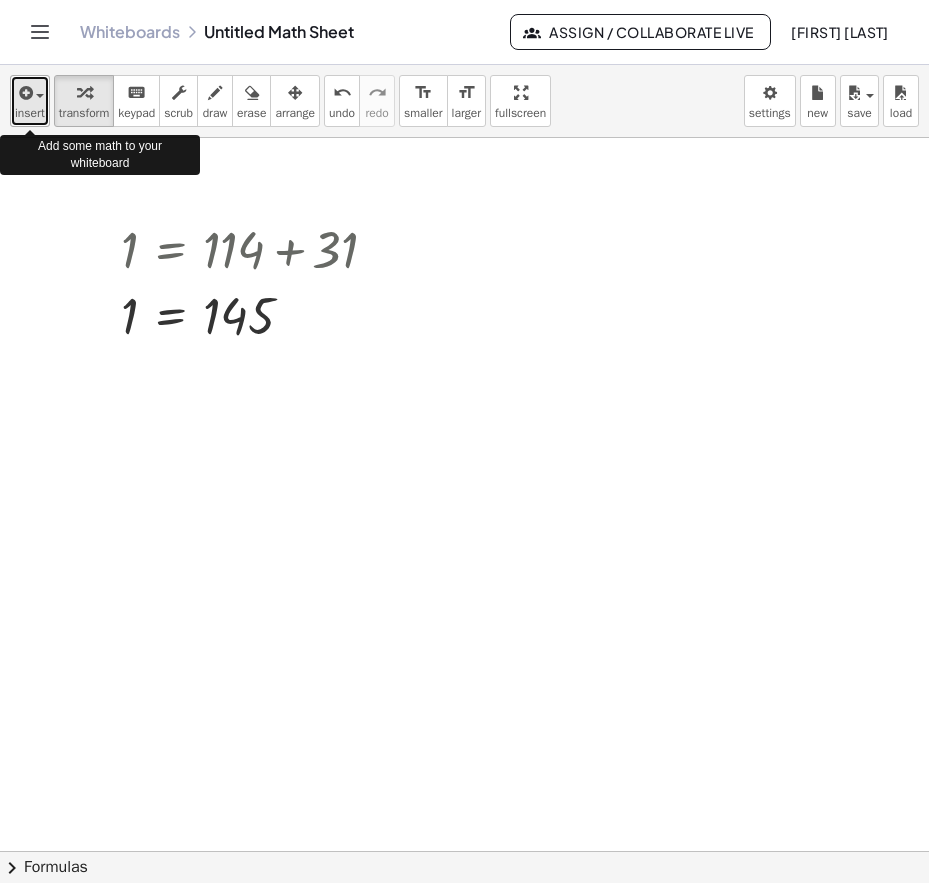 click at bounding box center (30, 92) 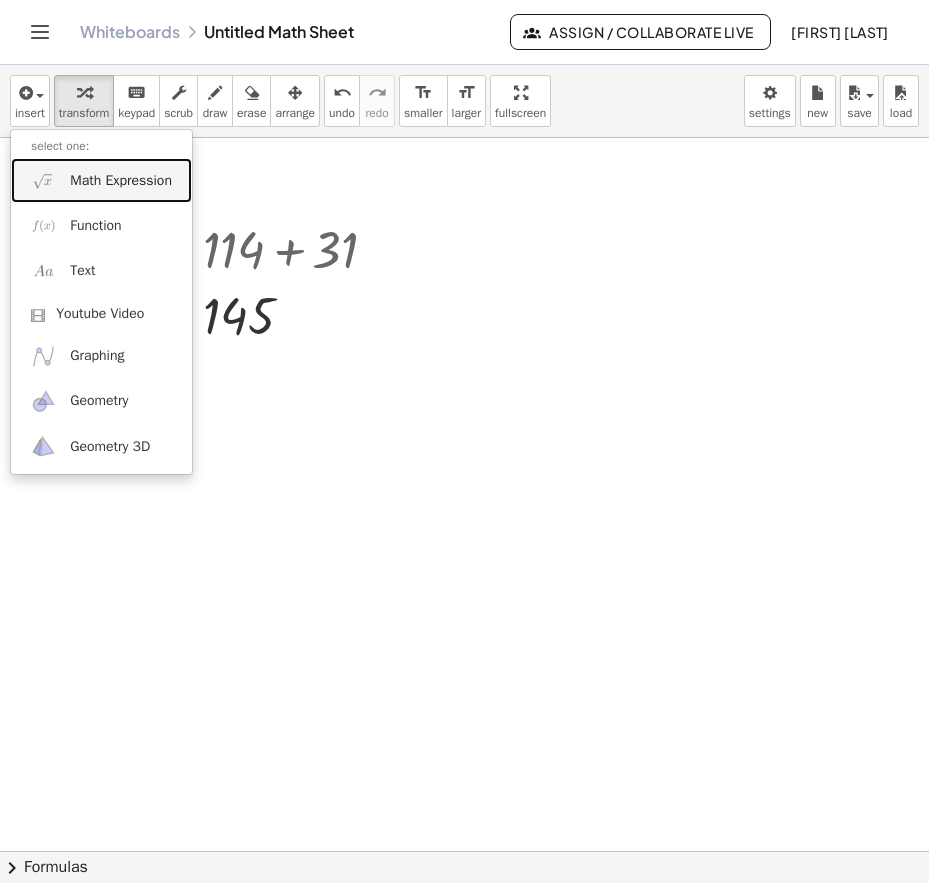 click on "Math Expression" at bounding box center (121, 181) 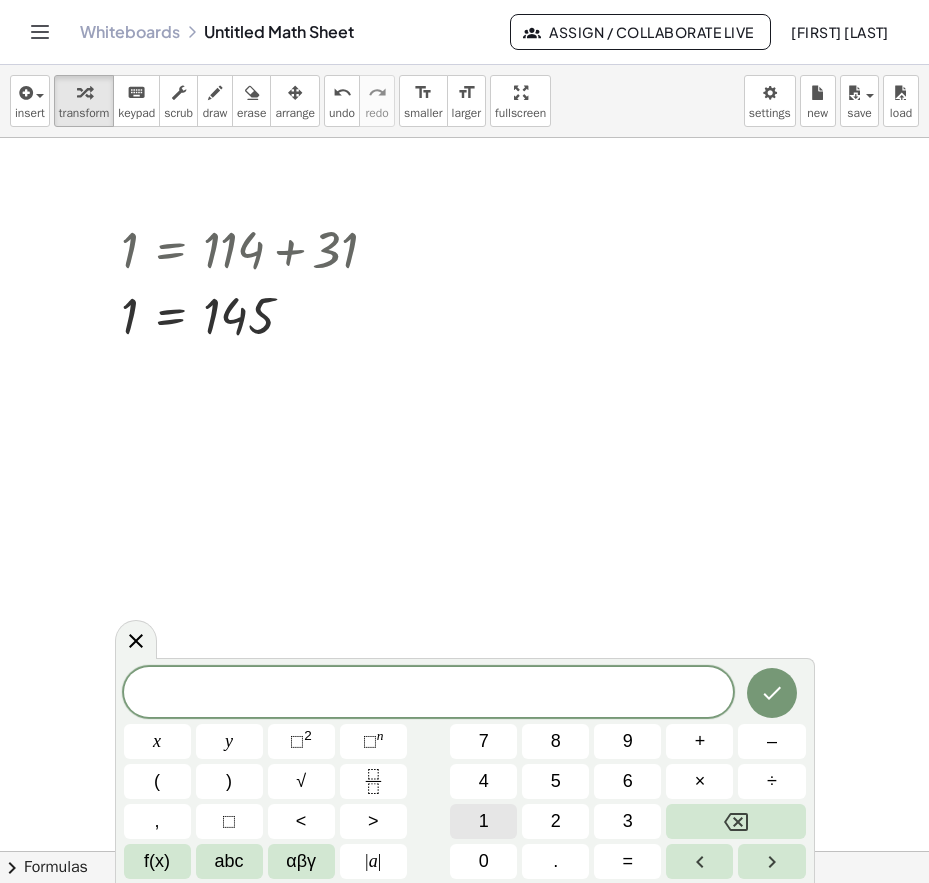 click on "1" at bounding box center [483, 821] 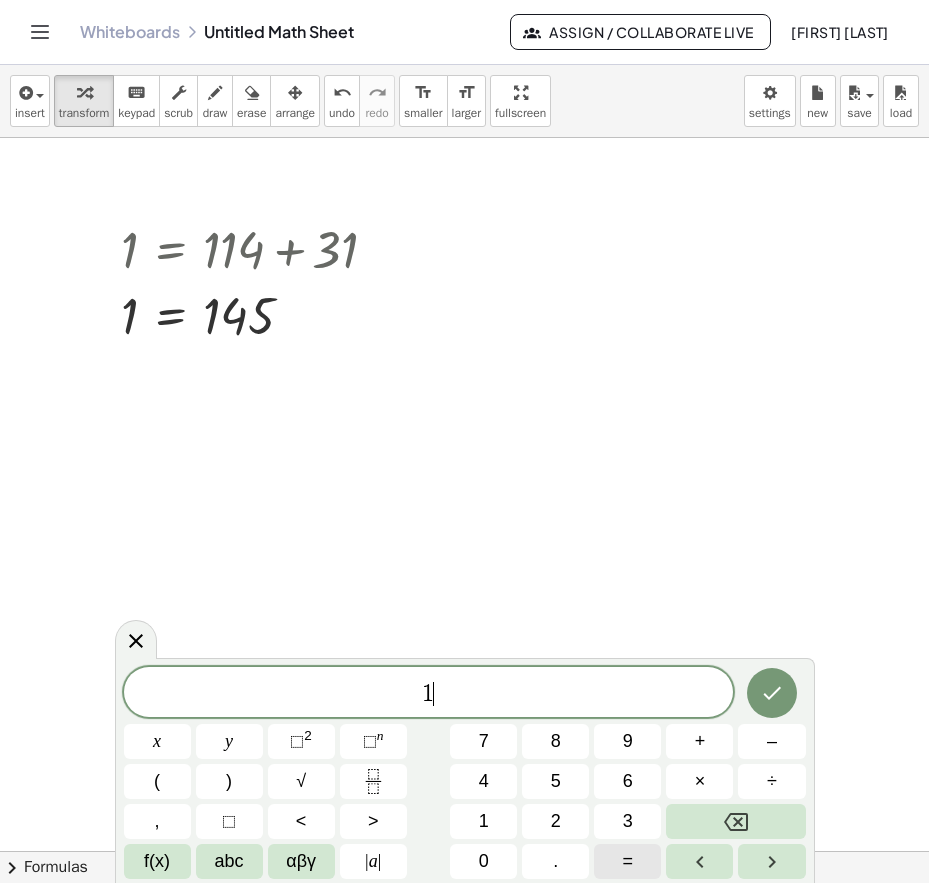 click on "=" at bounding box center [627, 861] 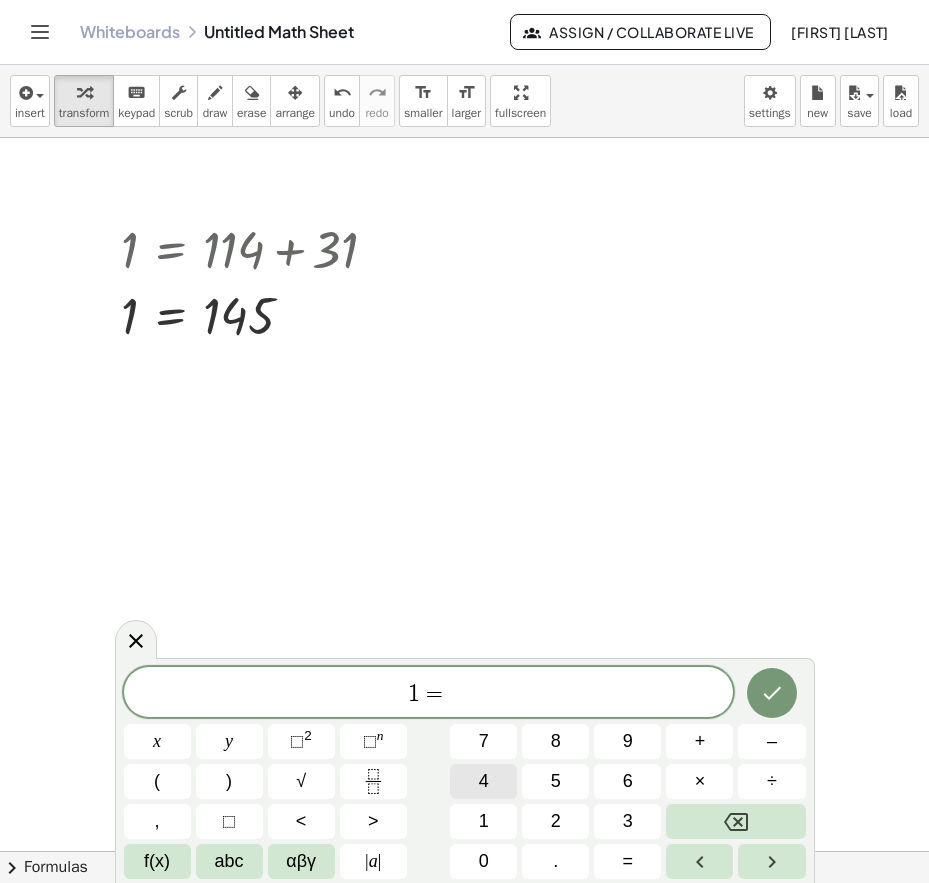 click on "4" at bounding box center [483, 781] 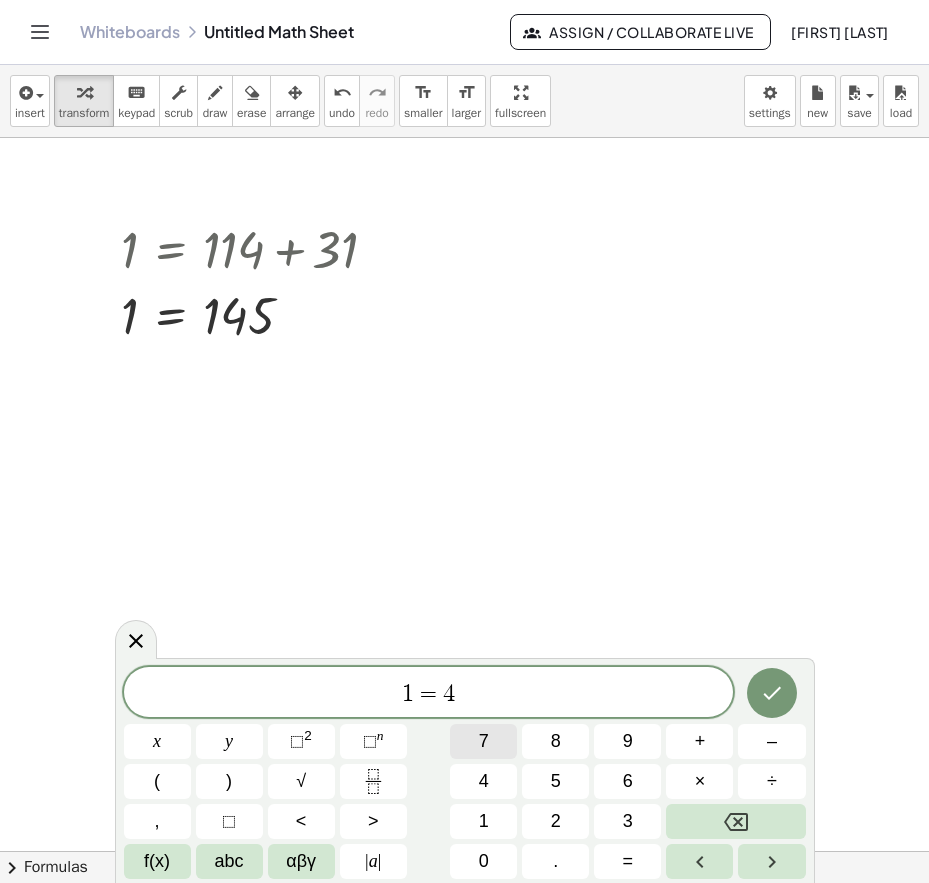 click on "7" at bounding box center [484, 741] 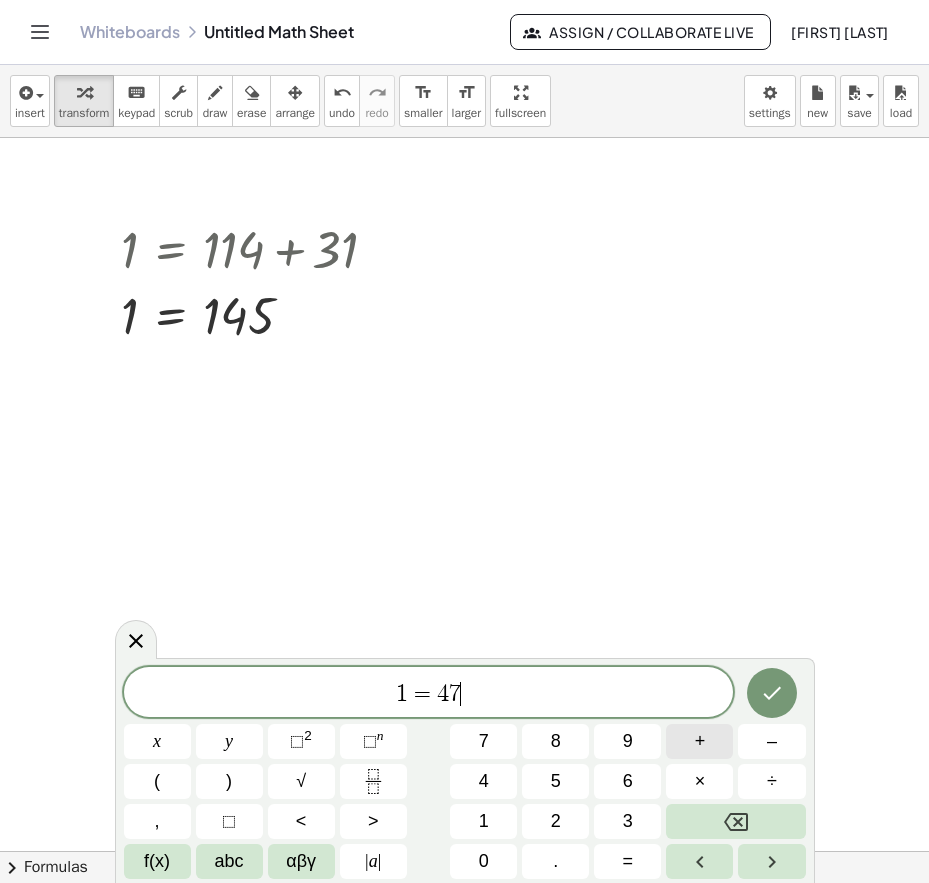 click on "+" at bounding box center (700, 741) 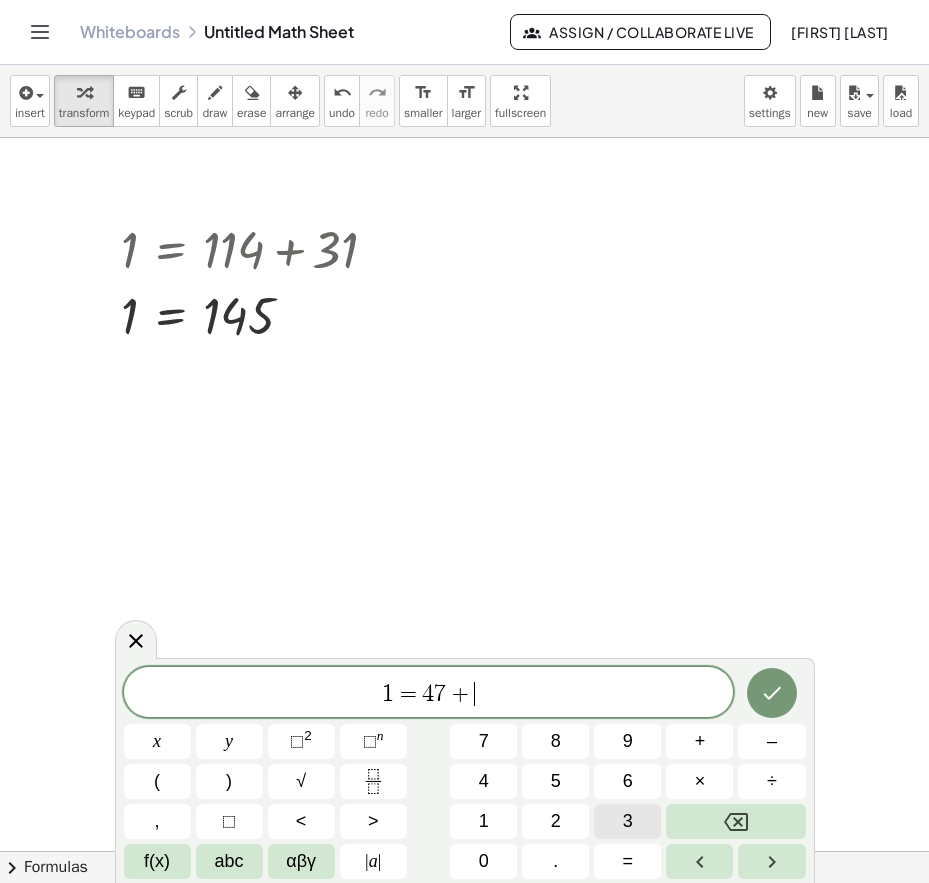 click on "3" at bounding box center [627, 821] 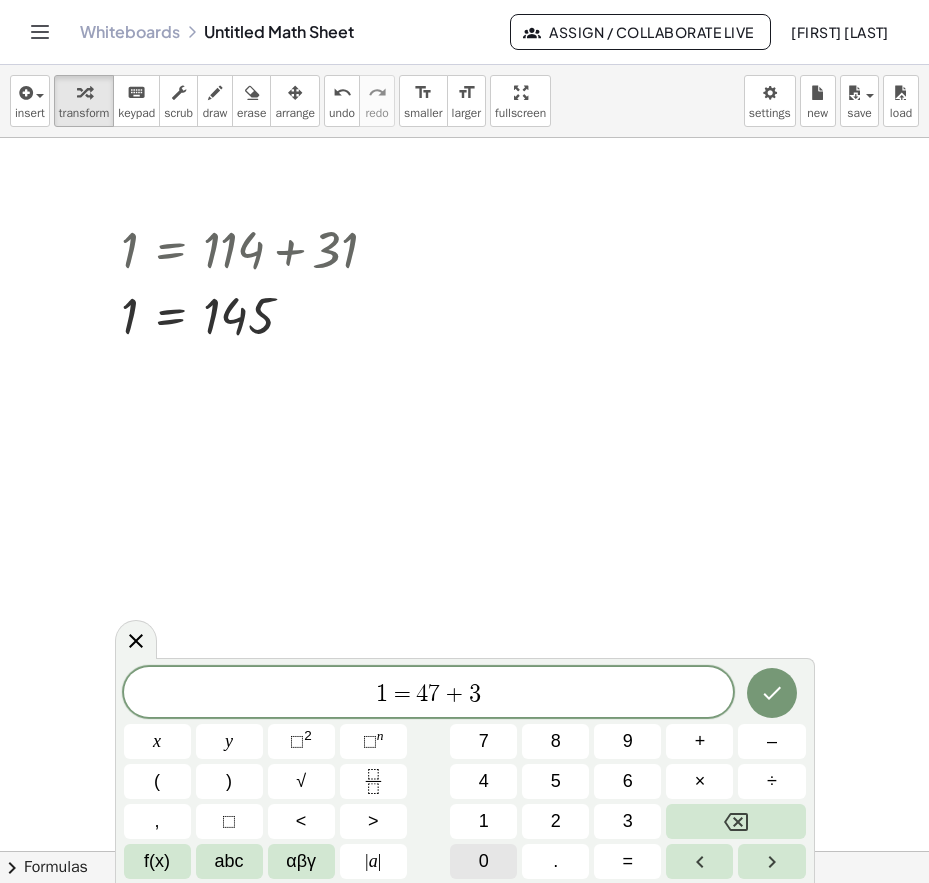 click on "0" at bounding box center (483, 861) 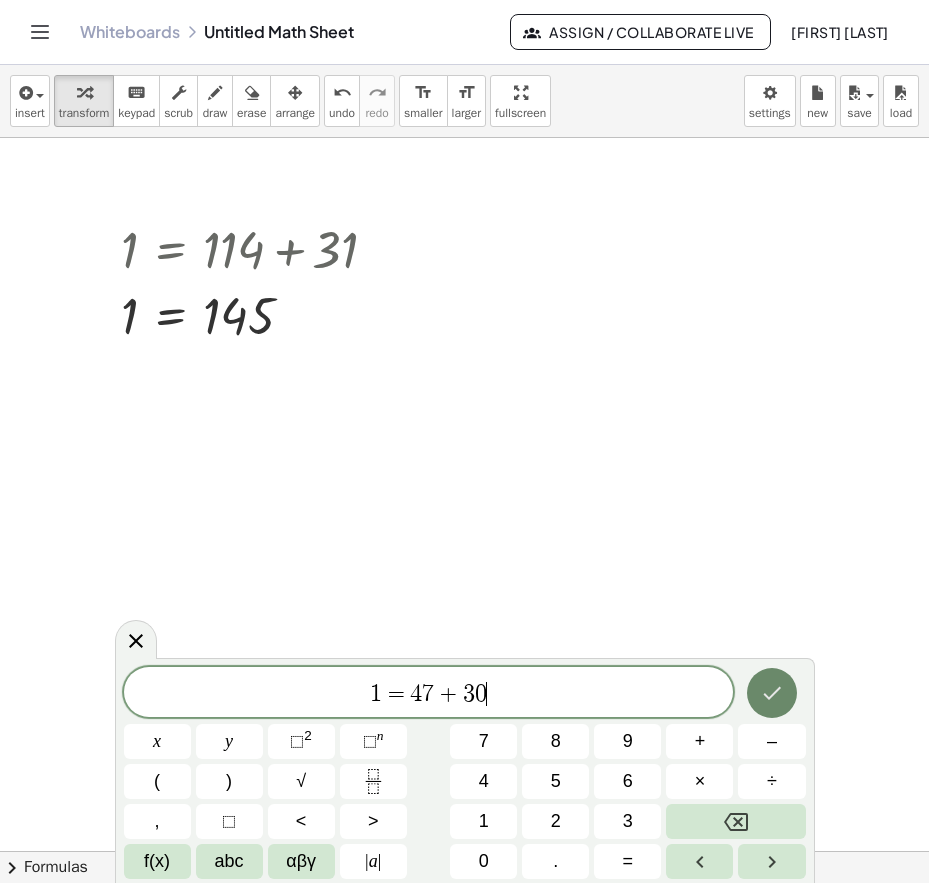 click 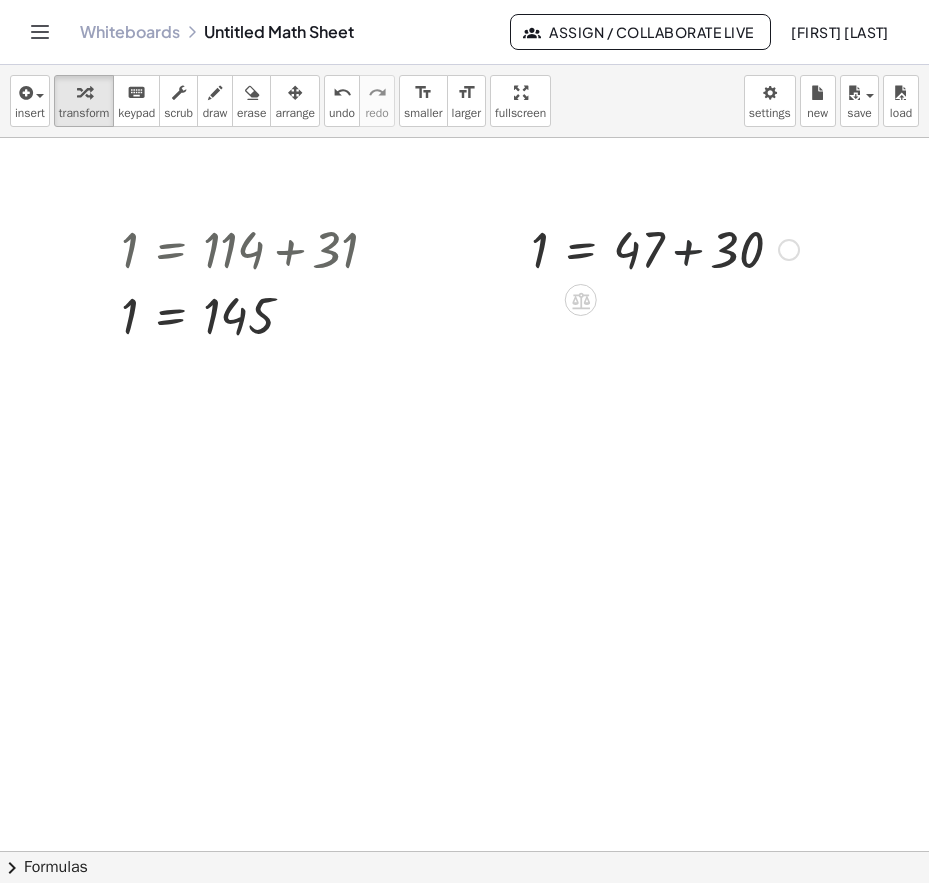 click at bounding box center (665, 248) 